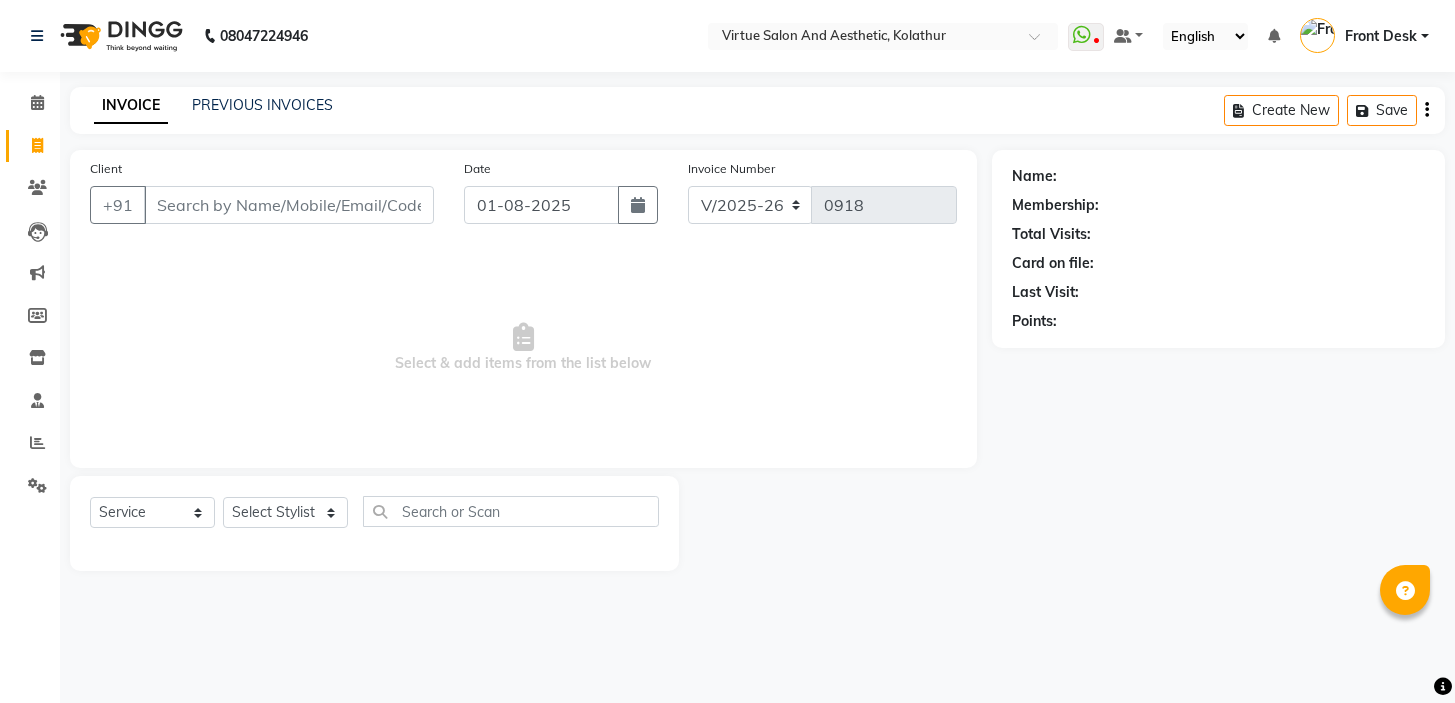 select on "7053" 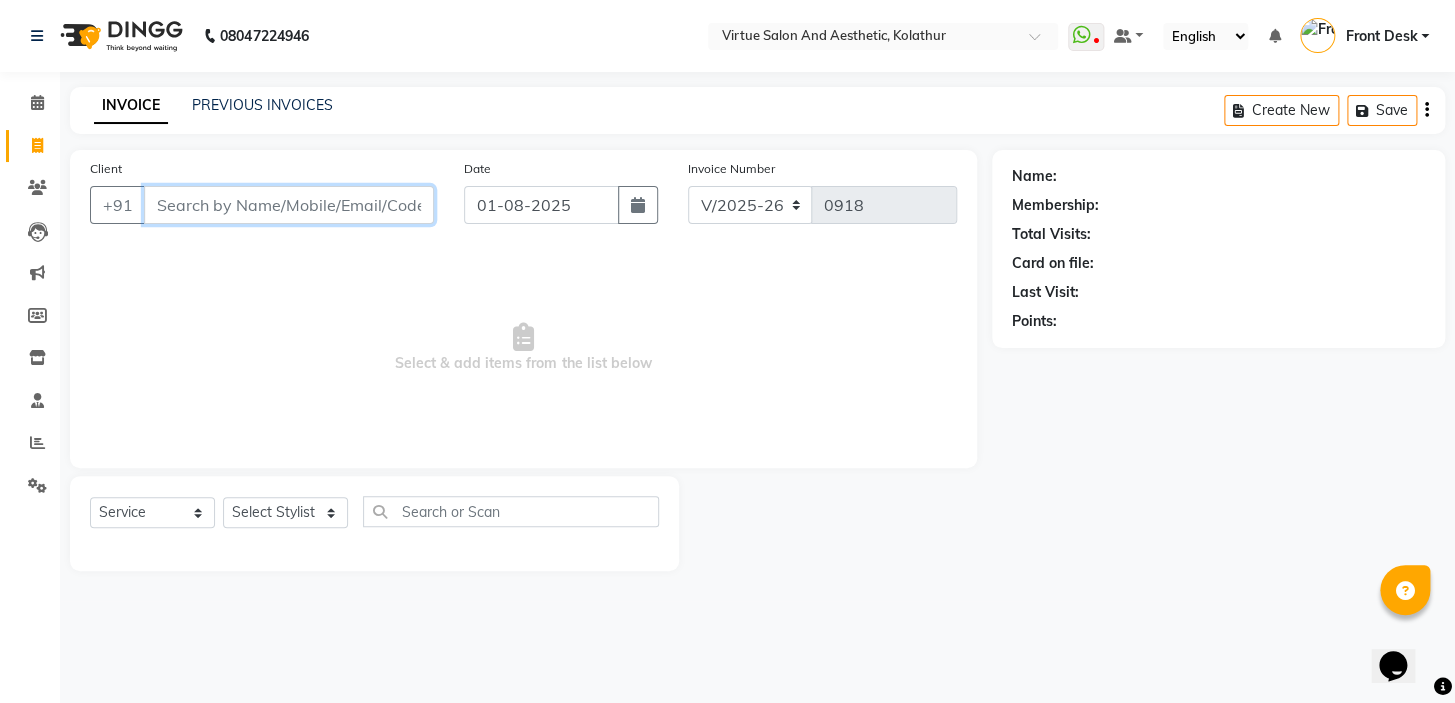 scroll, scrollTop: 0, scrollLeft: 0, axis: both 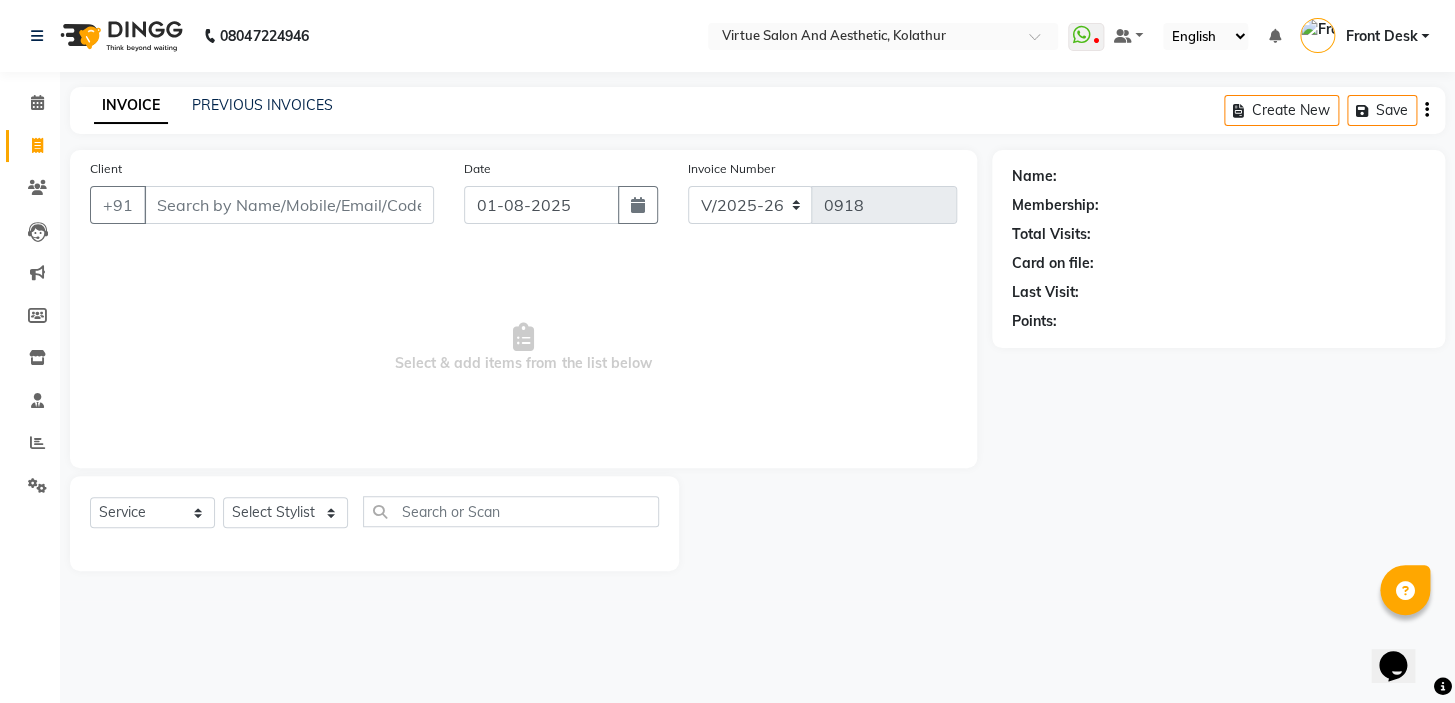 drag, startPoint x: 733, startPoint y: 380, endPoint x: 380, endPoint y: 344, distance: 354.83093 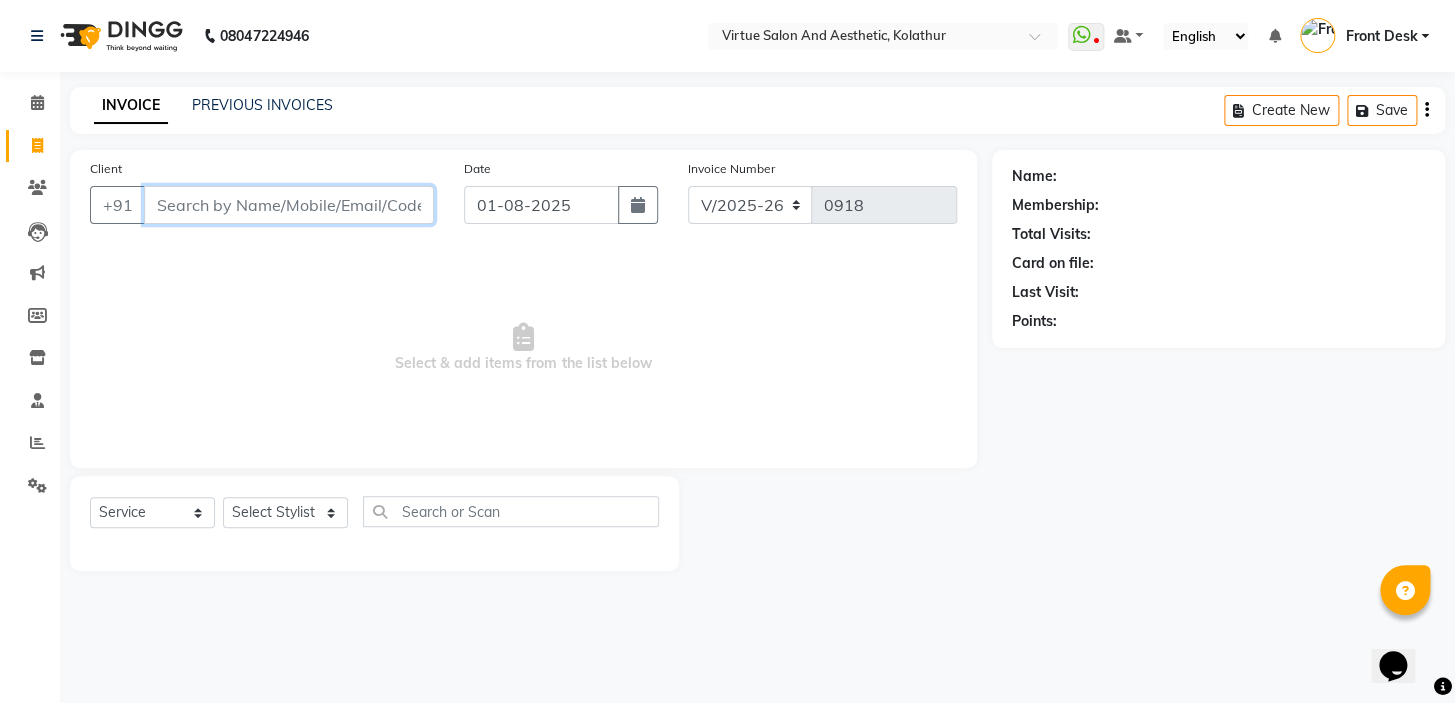 click on "Client" at bounding box center (289, 205) 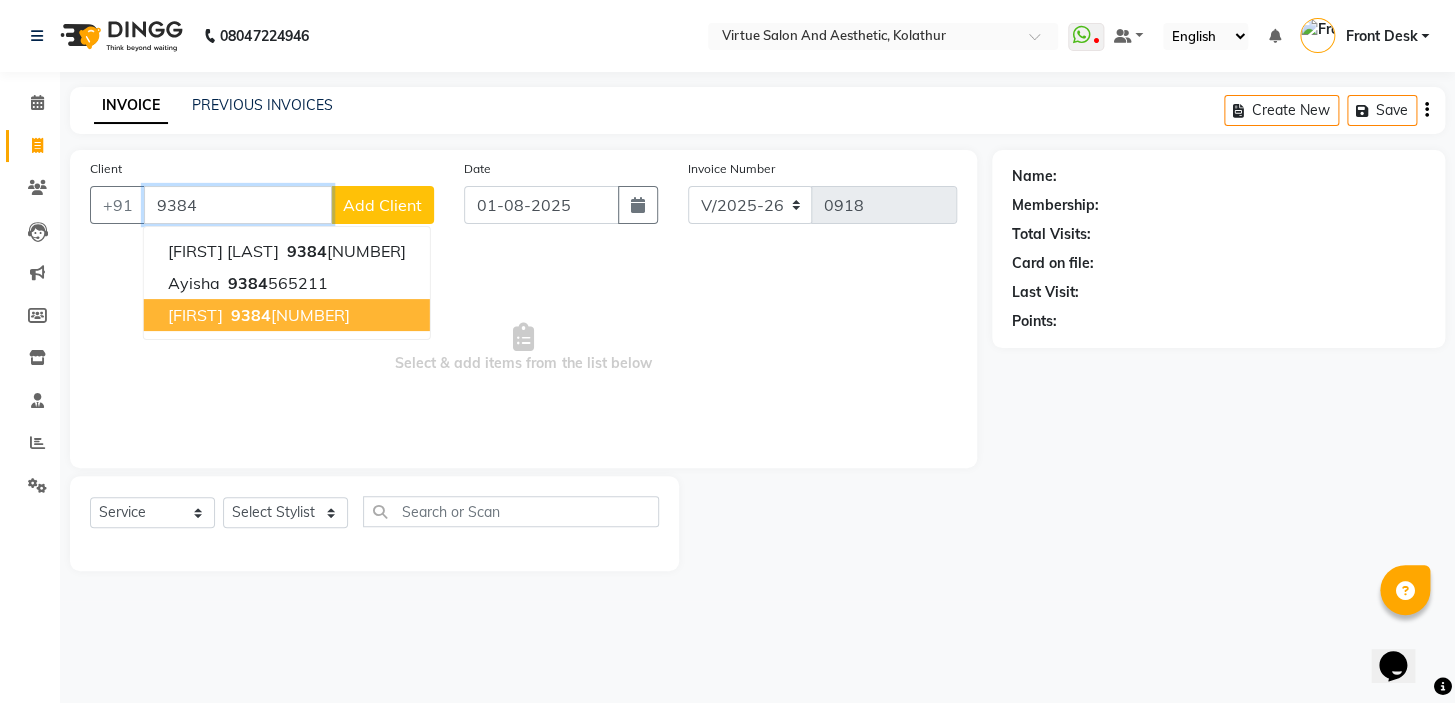 click on "[FIRST]   [PHONE]" at bounding box center [287, 315] 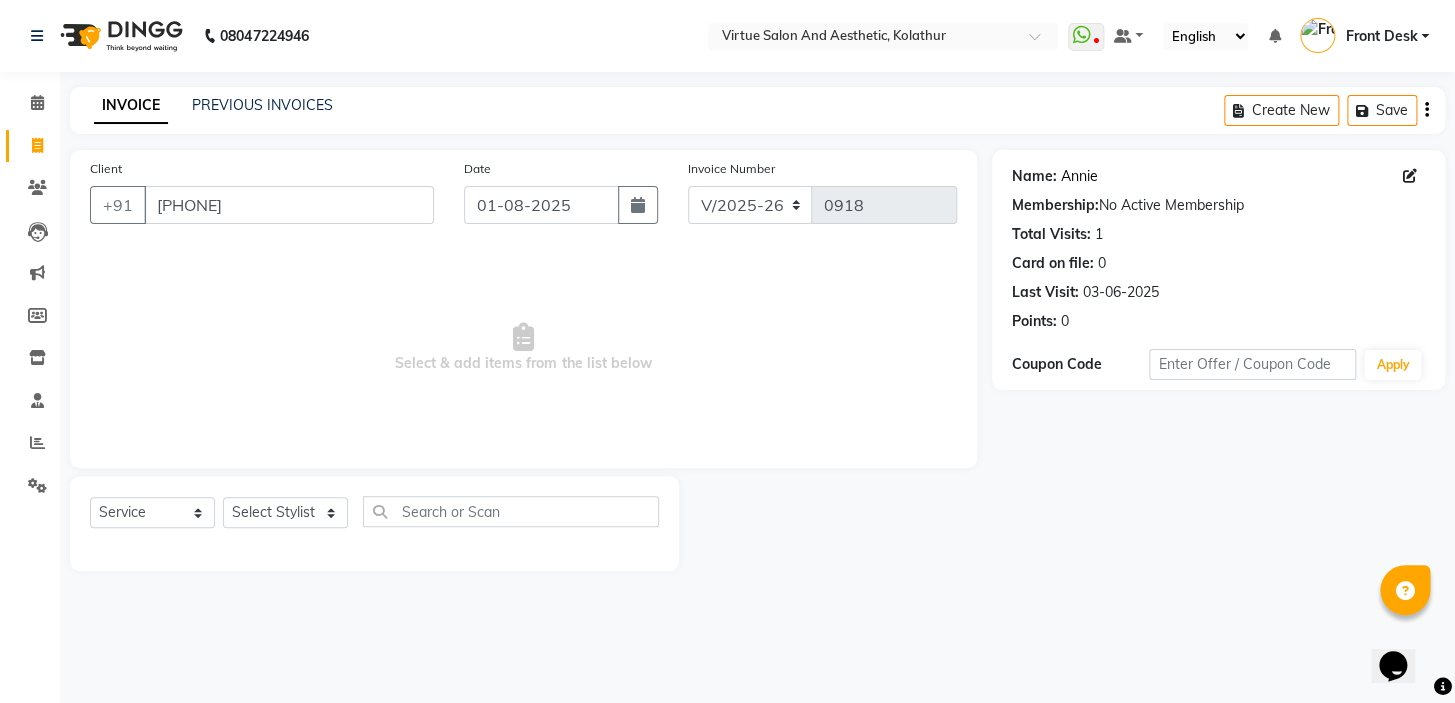 click on "Annie" 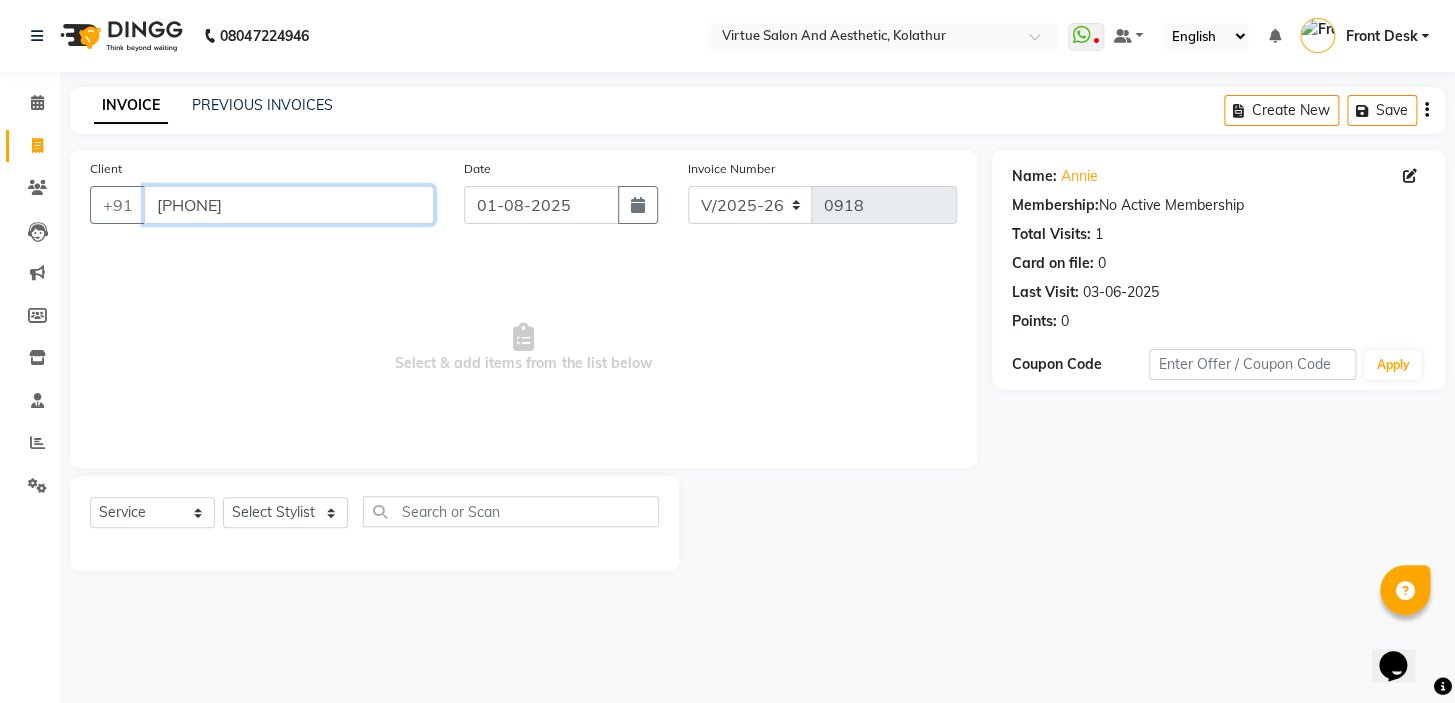 click on "[PHONE]" at bounding box center (289, 205) 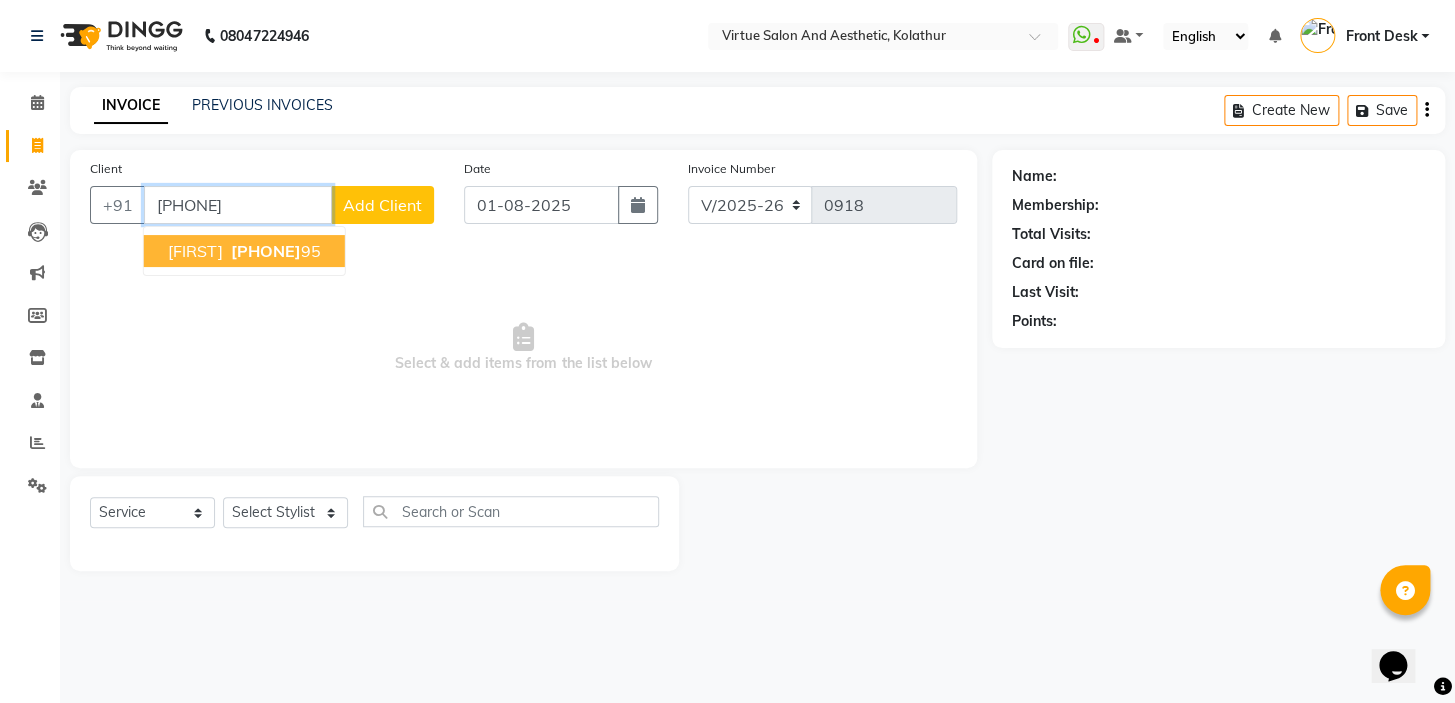 click on "98849818" at bounding box center [266, 251] 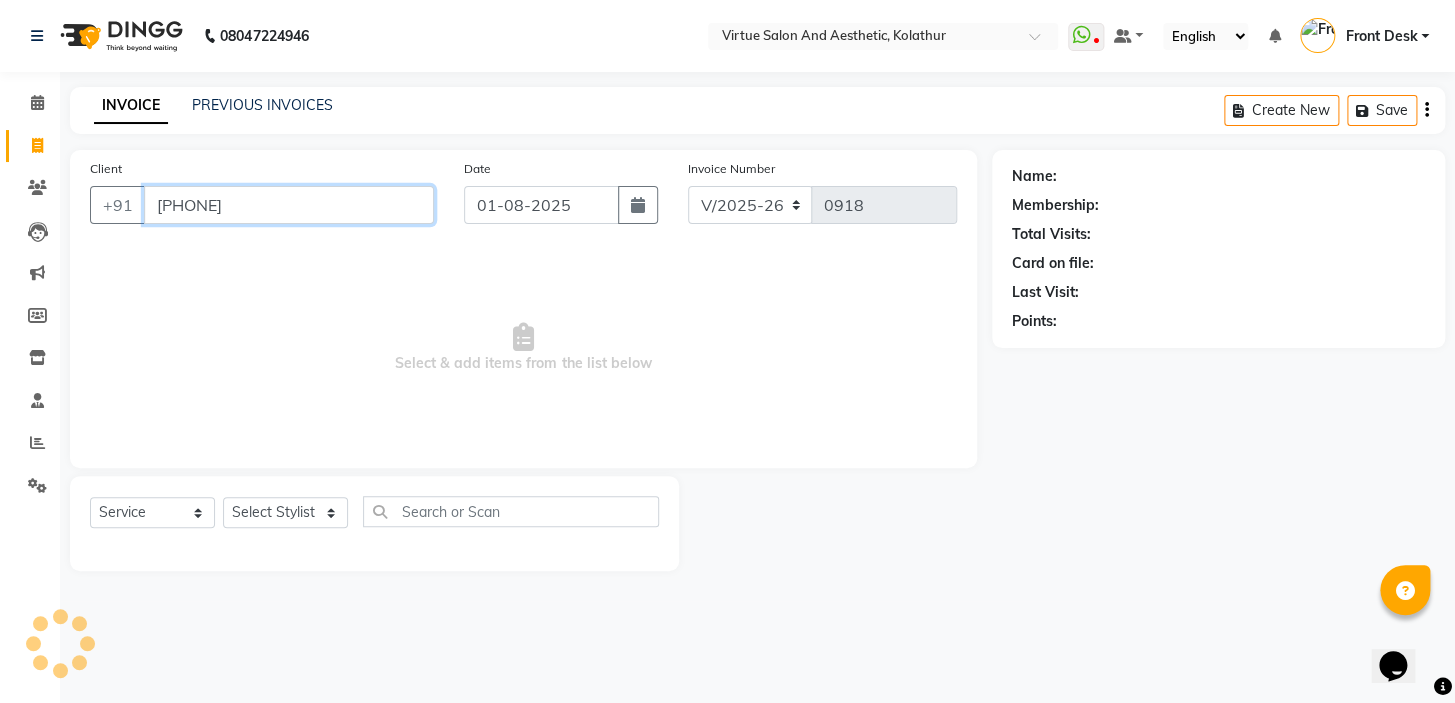 type on "9884981895" 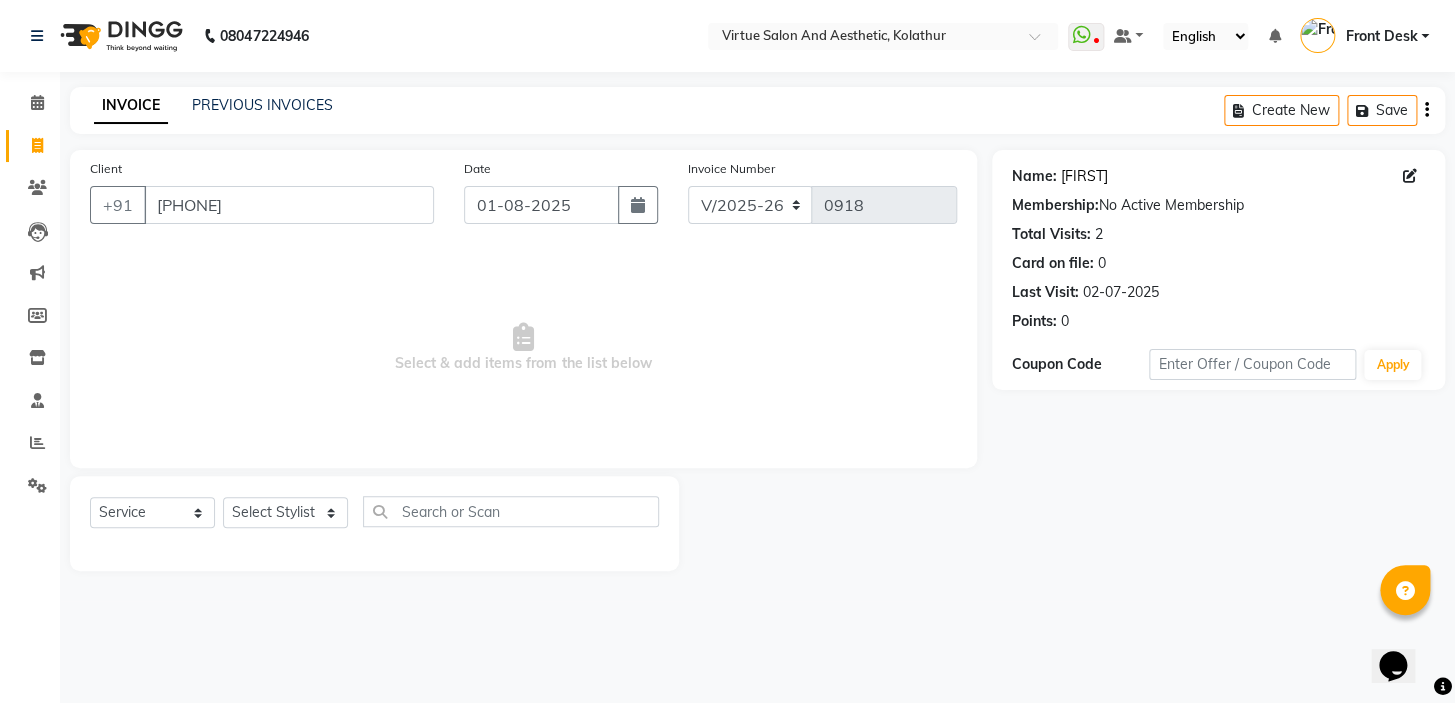 click on "Sowmiya" 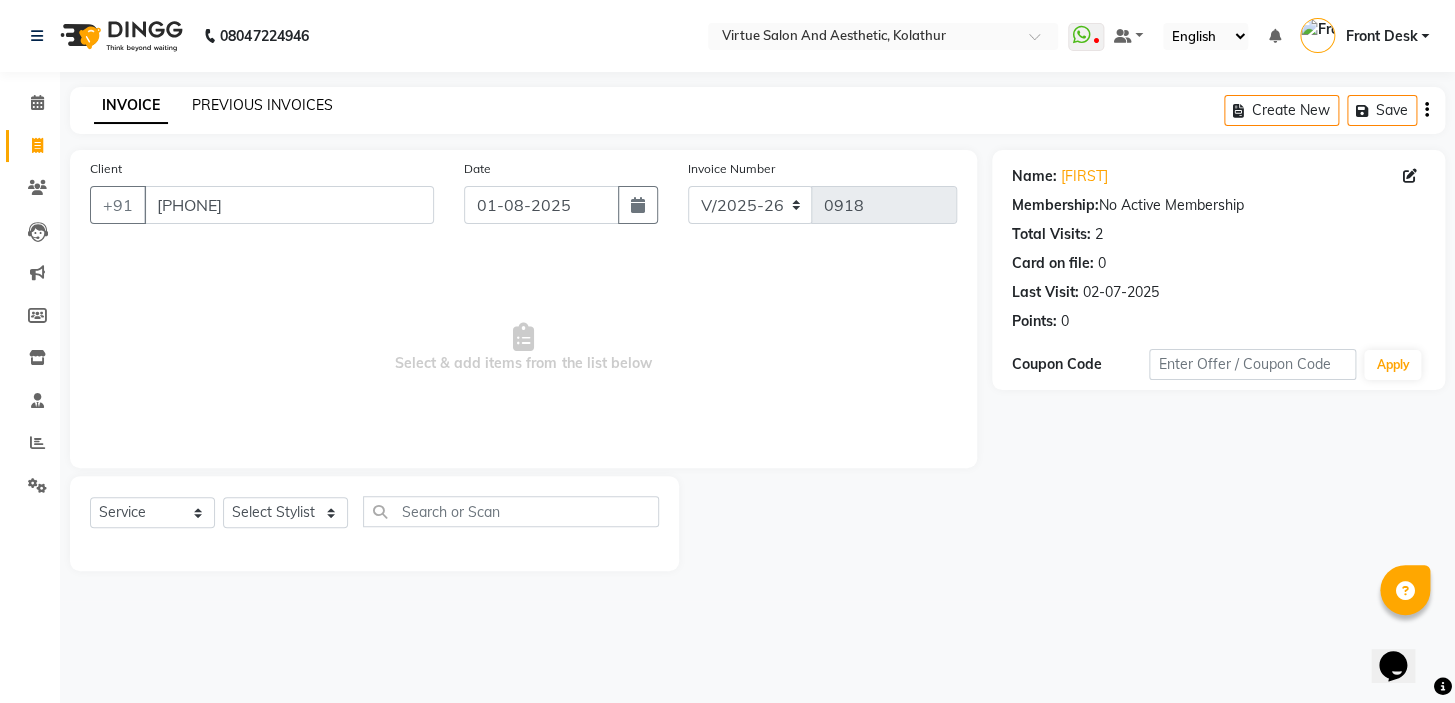 click on "PREVIOUS INVOICES" 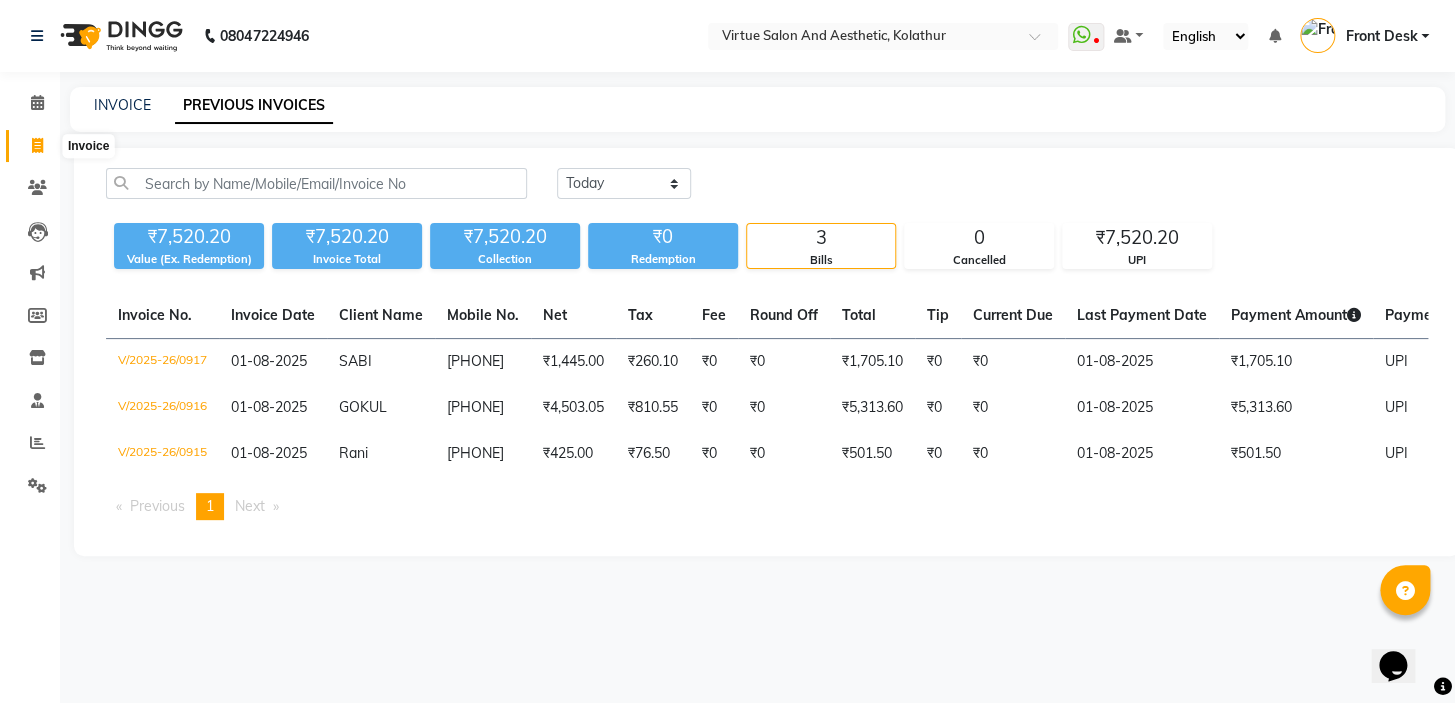 click 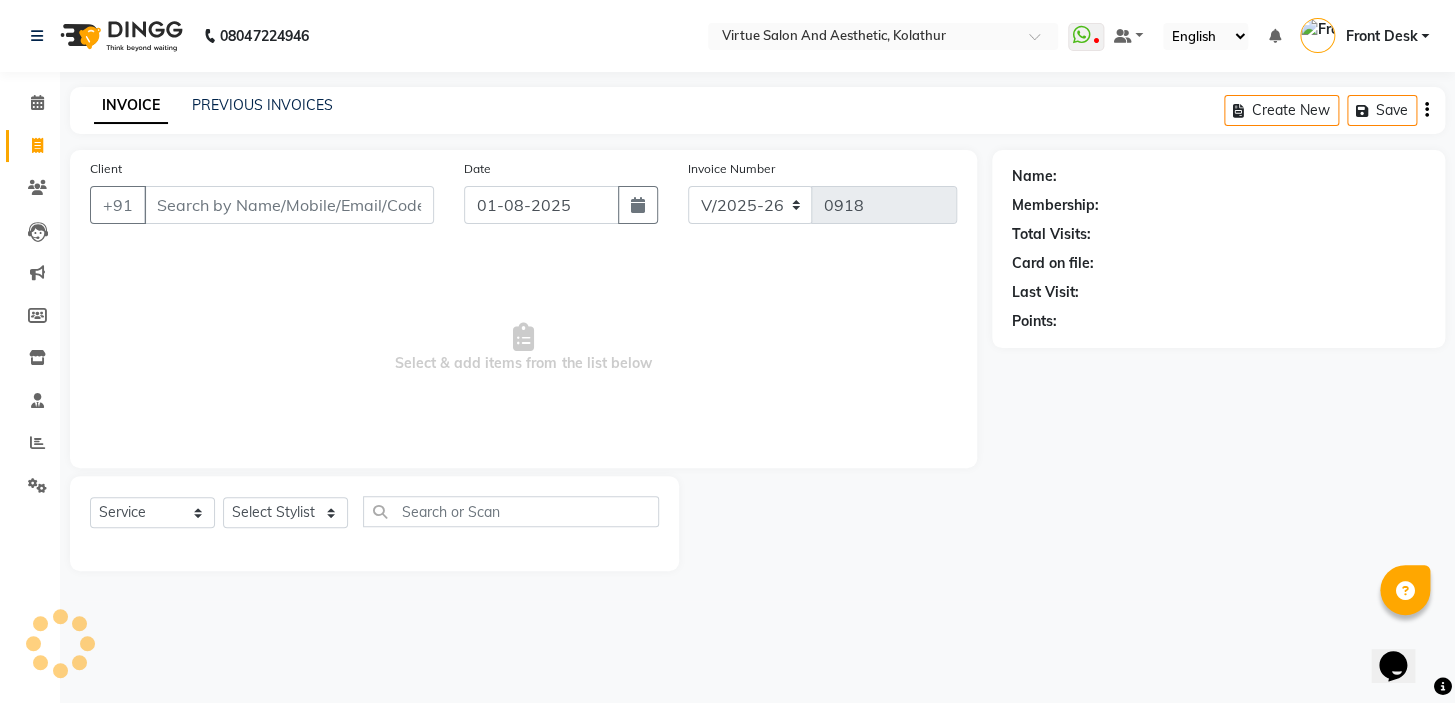 click on "Client" at bounding box center [289, 205] 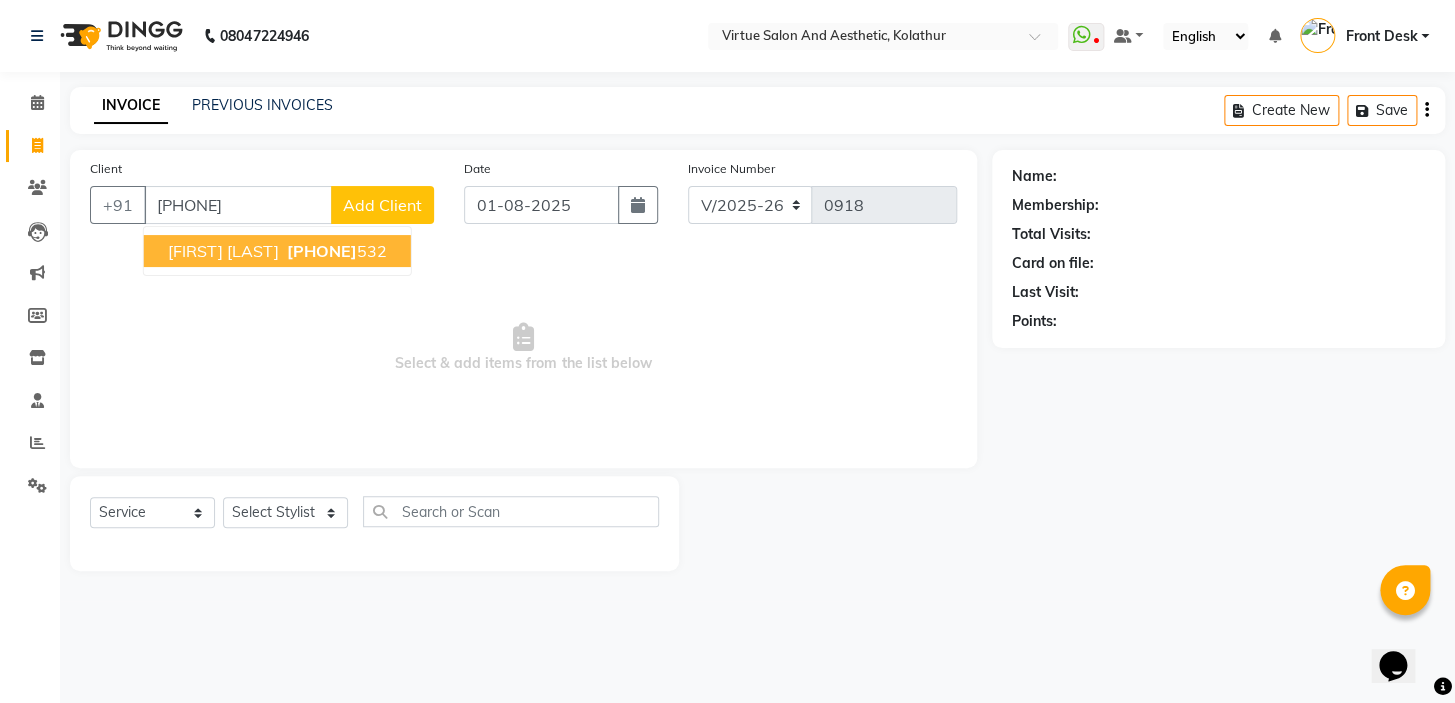 type on "9092806532" 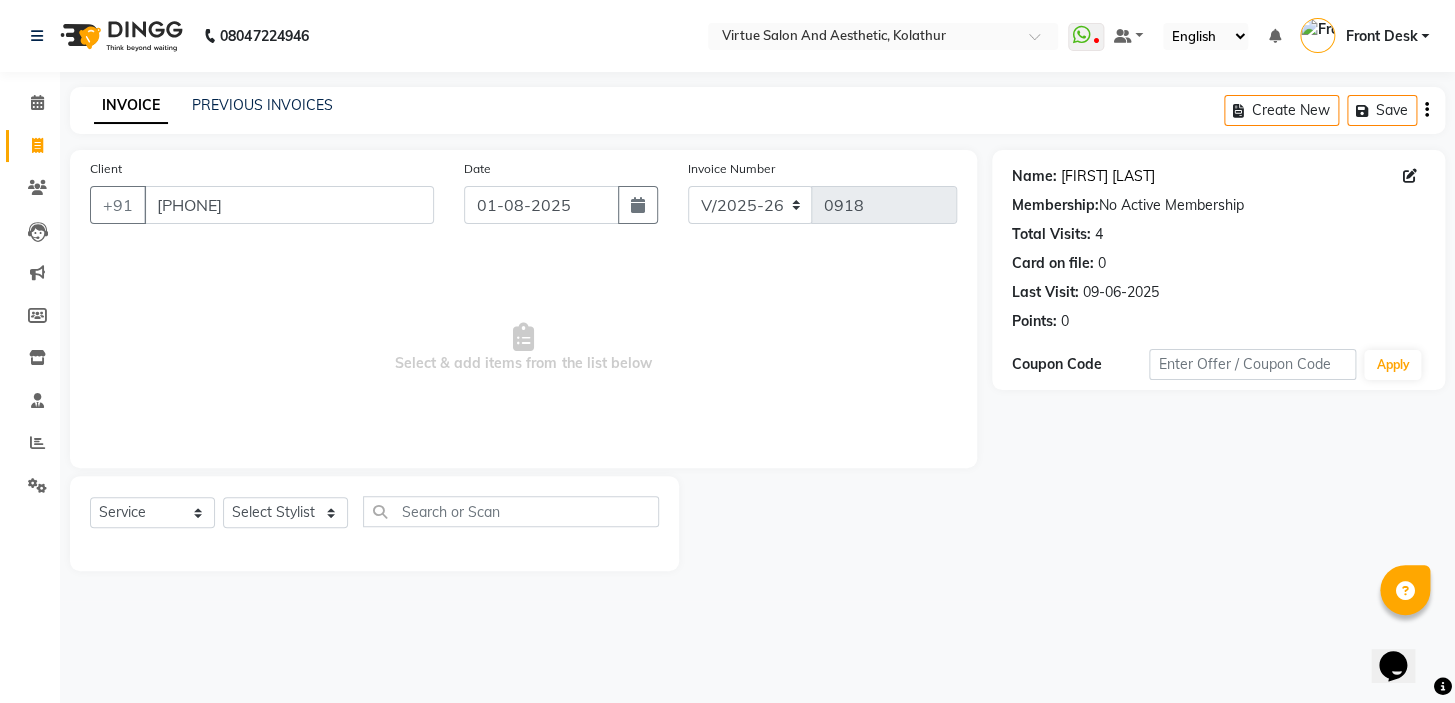 click on "Tamil Santho" 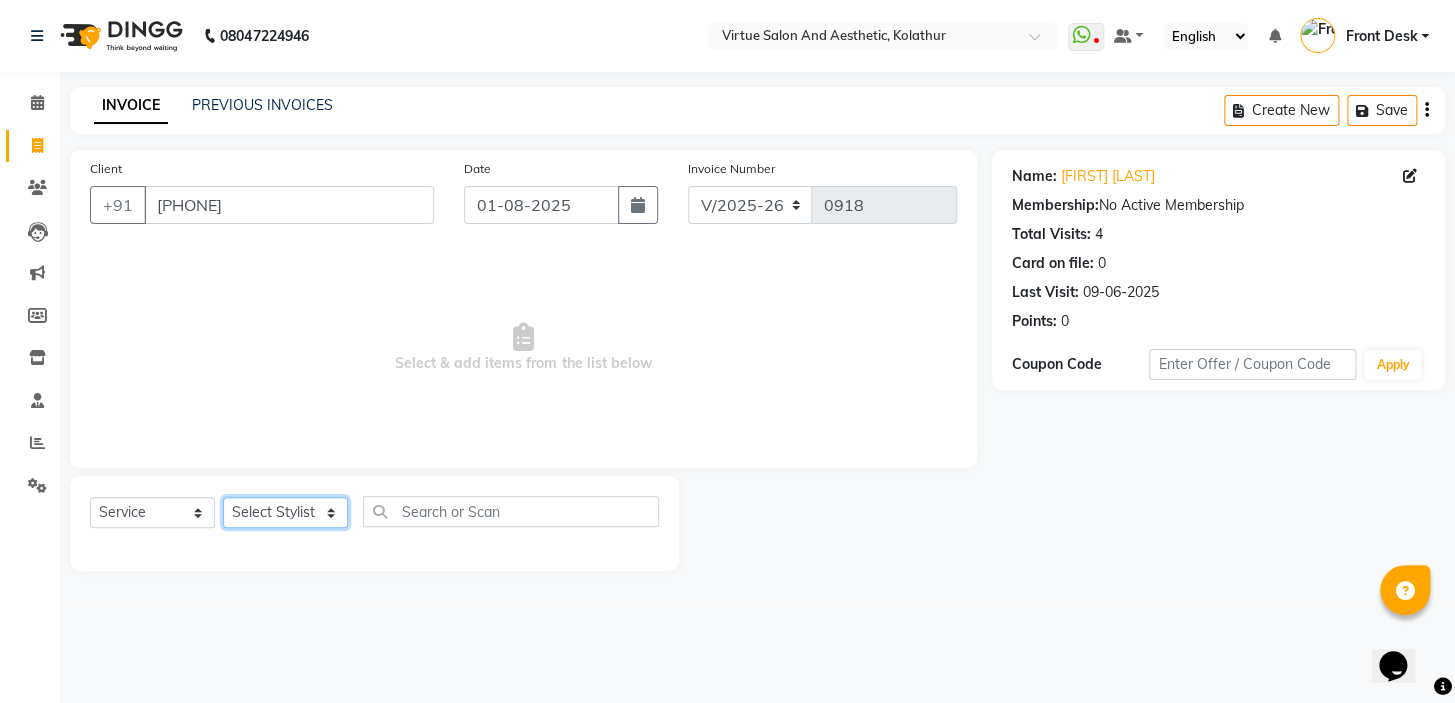 click on "Select Stylist BALAJI DIVYA FAMITHA Front Desk ILAKKIYA ISHWARYA MANISHA MILLI RAJAN RAMESH" 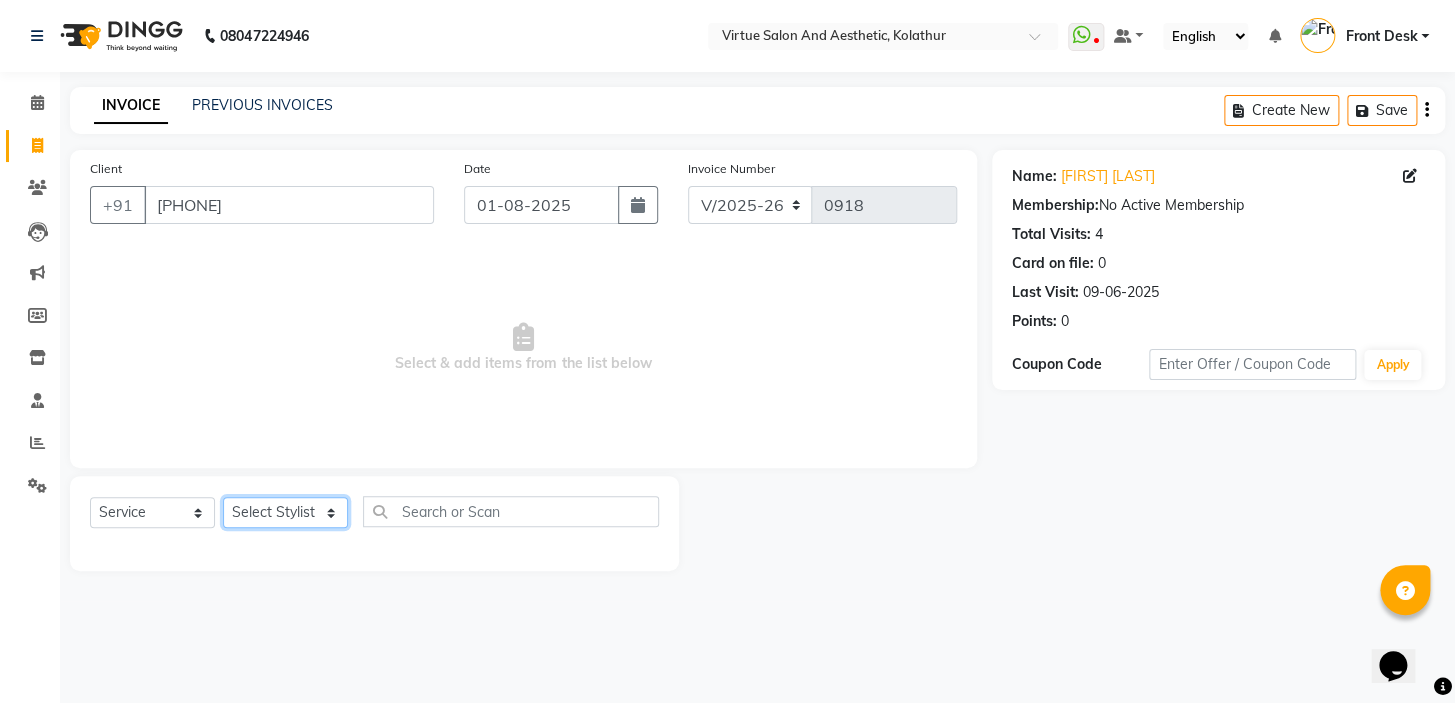 select on "62507" 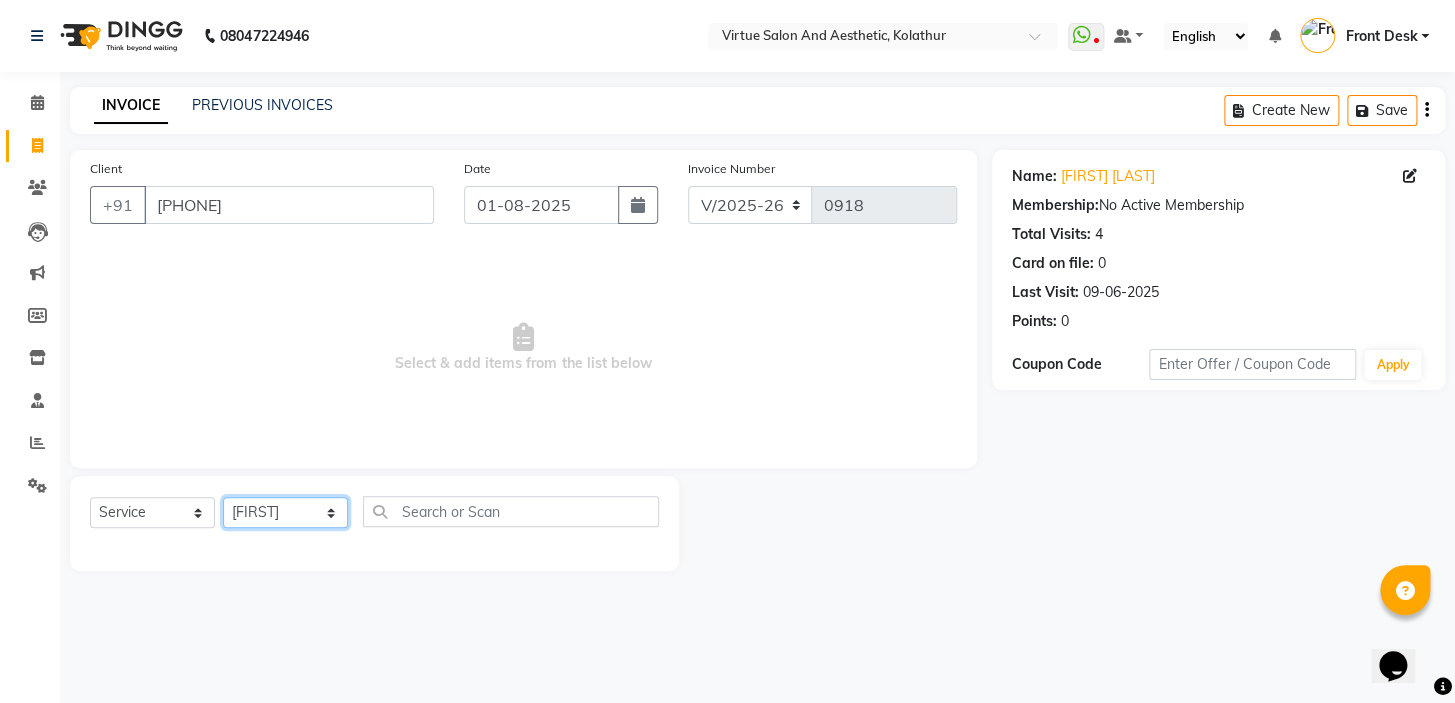 click on "Select Stylist BALAJI DIVYA FAMITHA Front Desk ILAKKIYA ISHWARYA MANISHA MILLI RAJAN RAMESH" 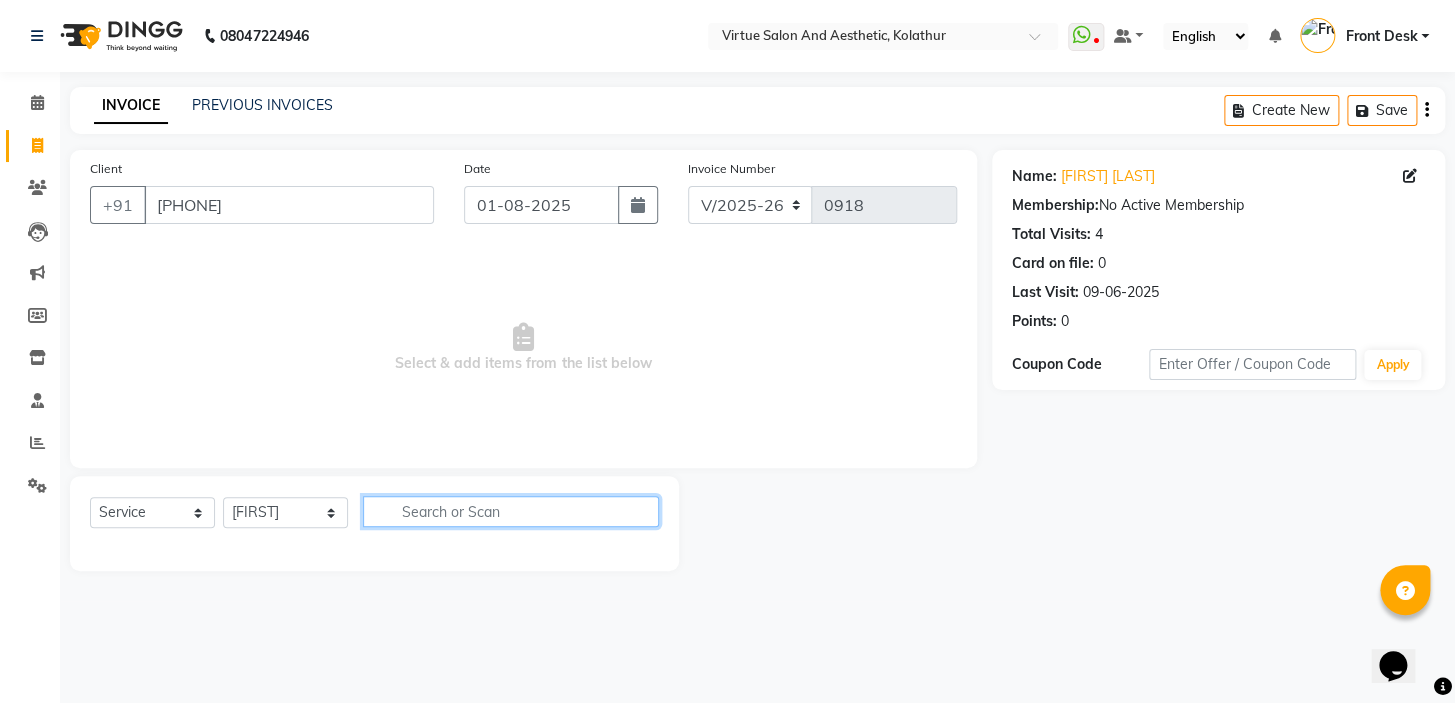 click 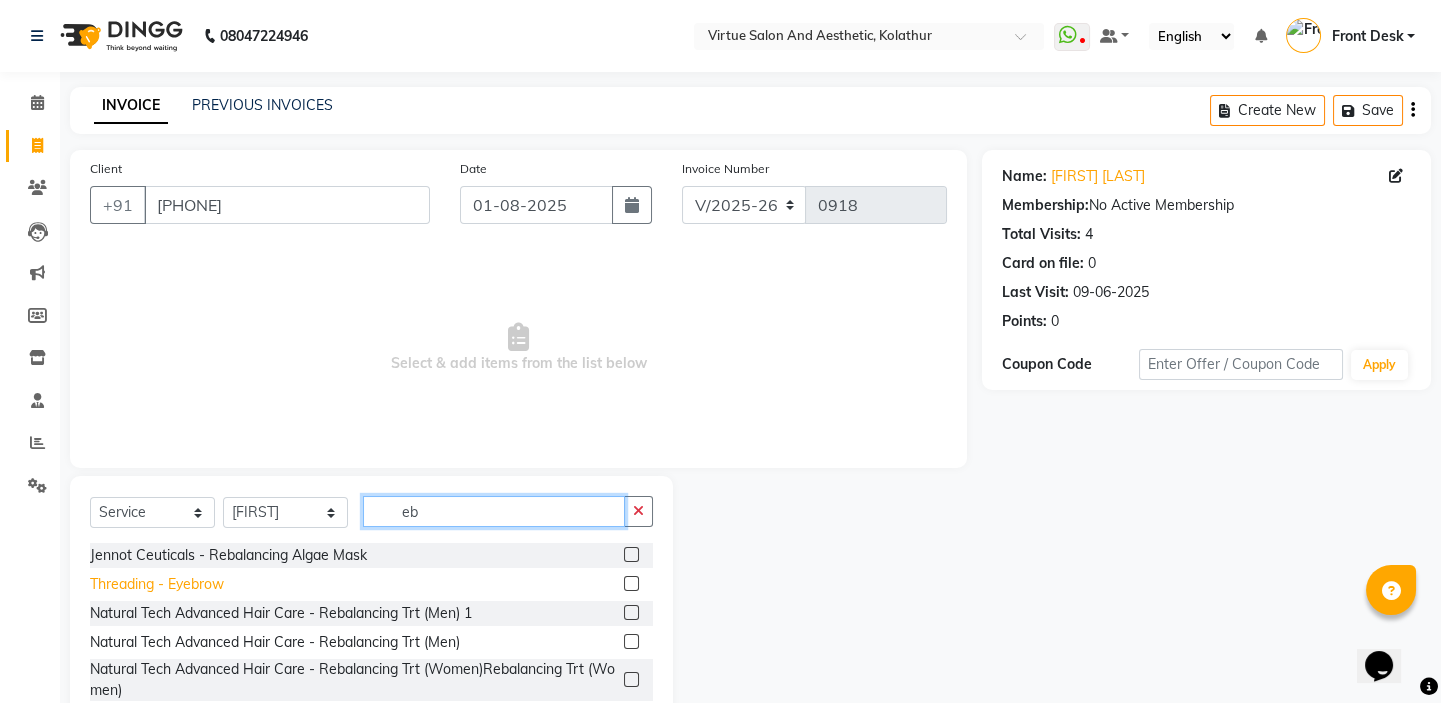 type on "eb" 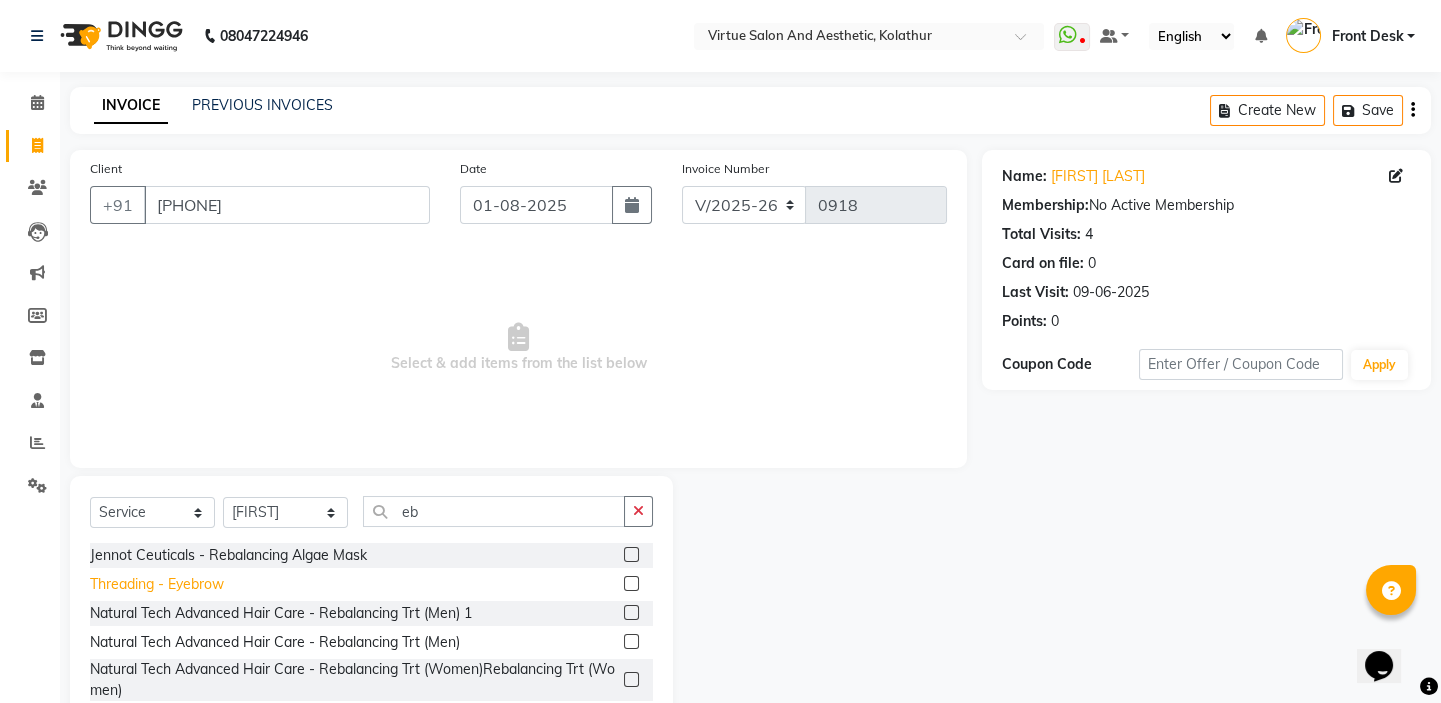 click on "Threading - Eyebrow" 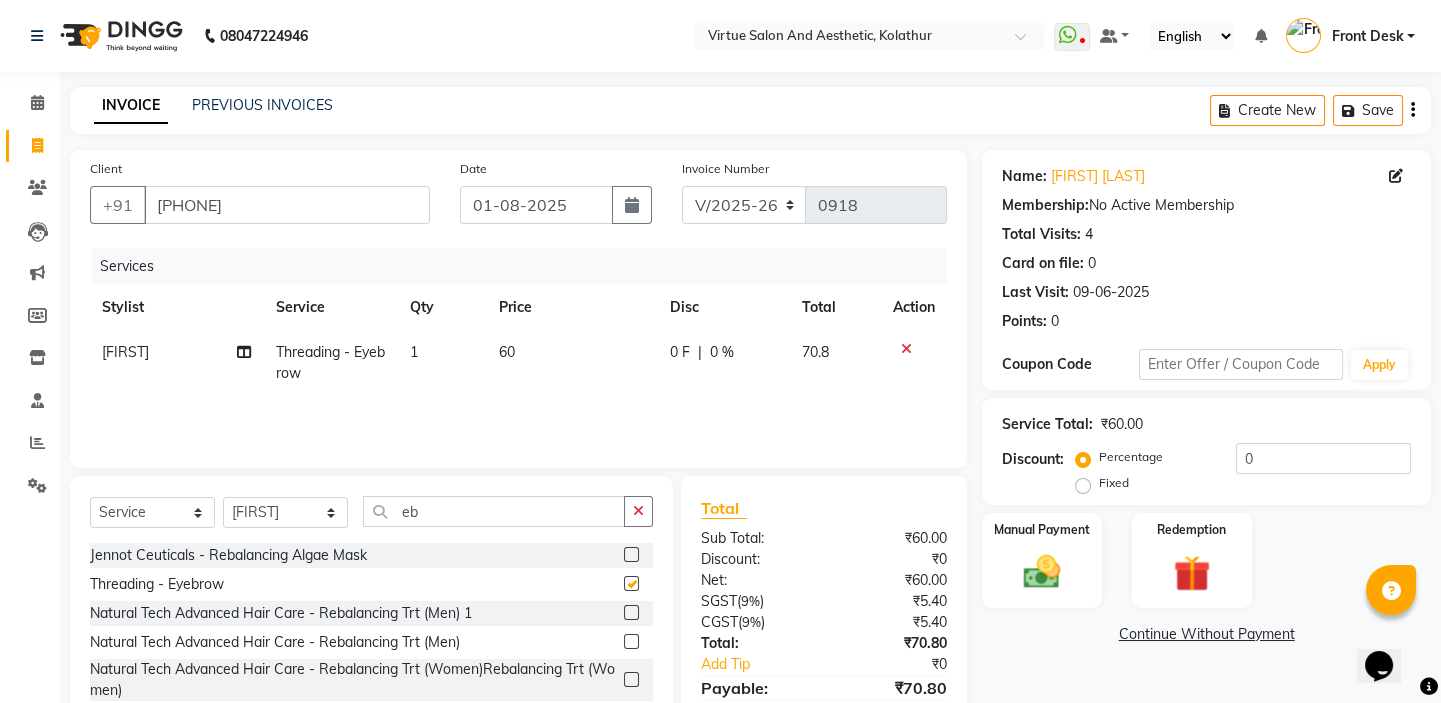 checkbox on "false" 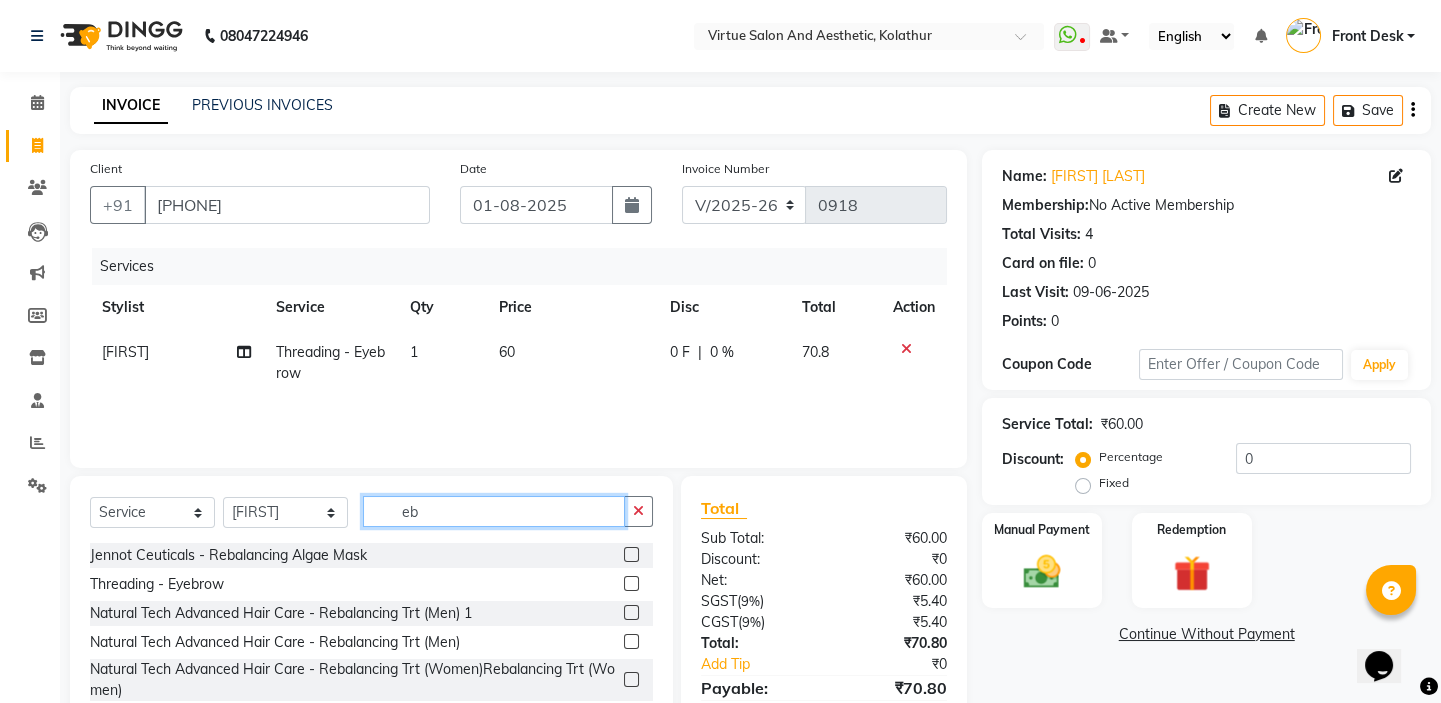drag, startPoint x: 432, startPoint y: 514, endPoint x: 367, endPoint y: 510, distance: 65.12296 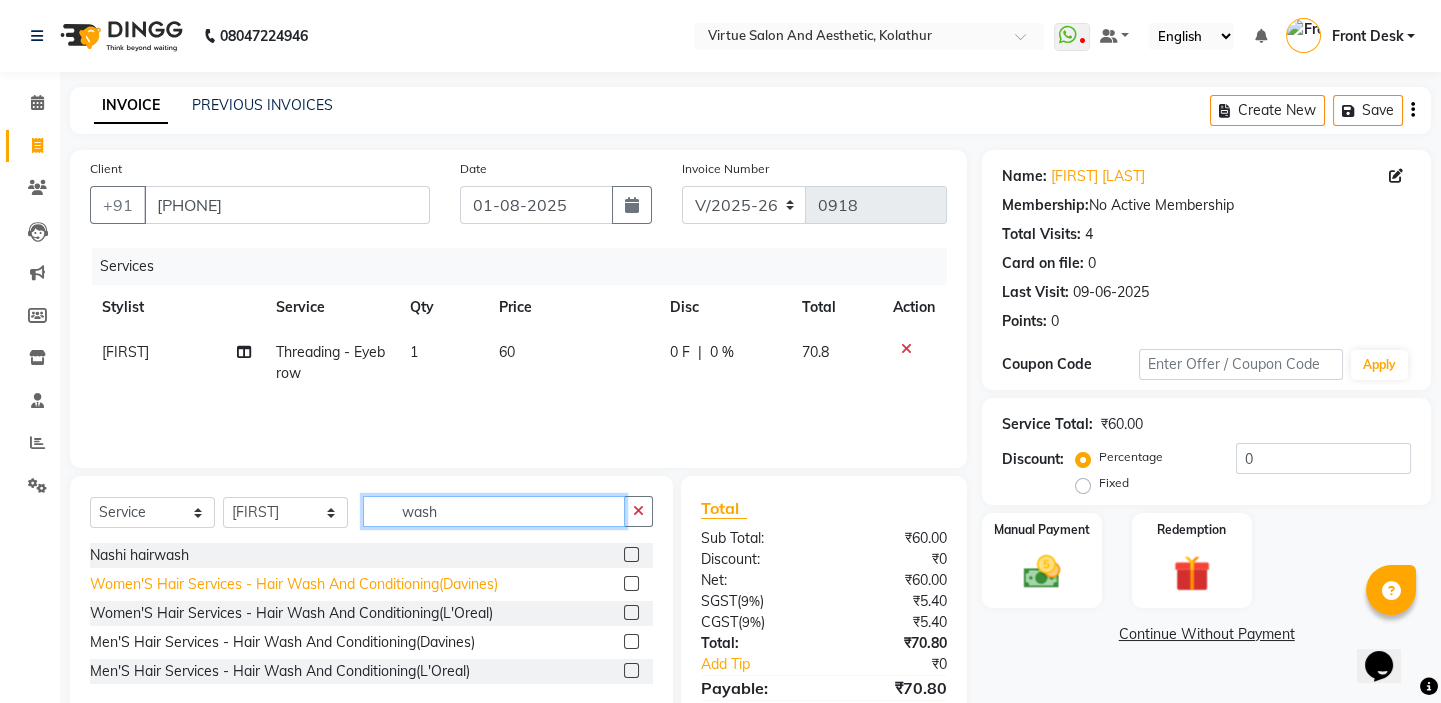 type on "wash" 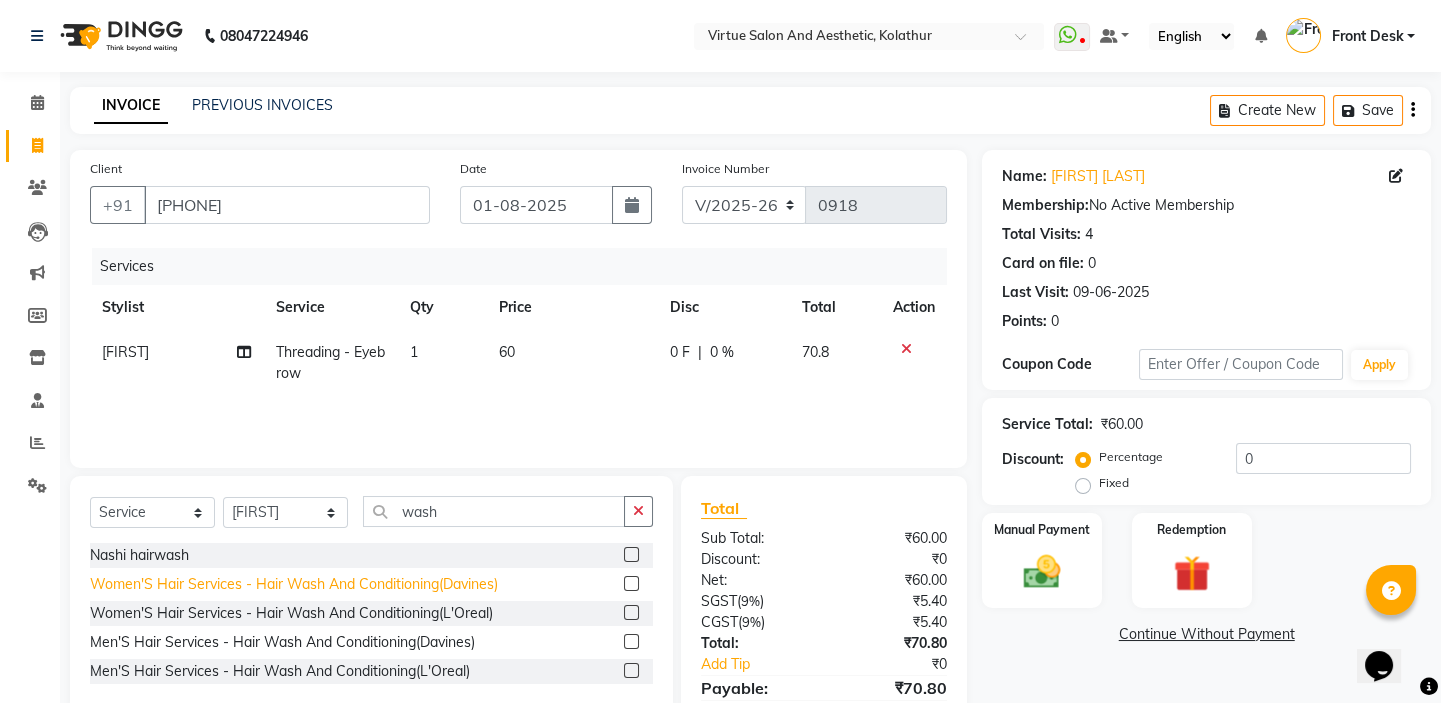 click on "Women'S Hair Services - Hair Wash And Conditioning(Davines)" 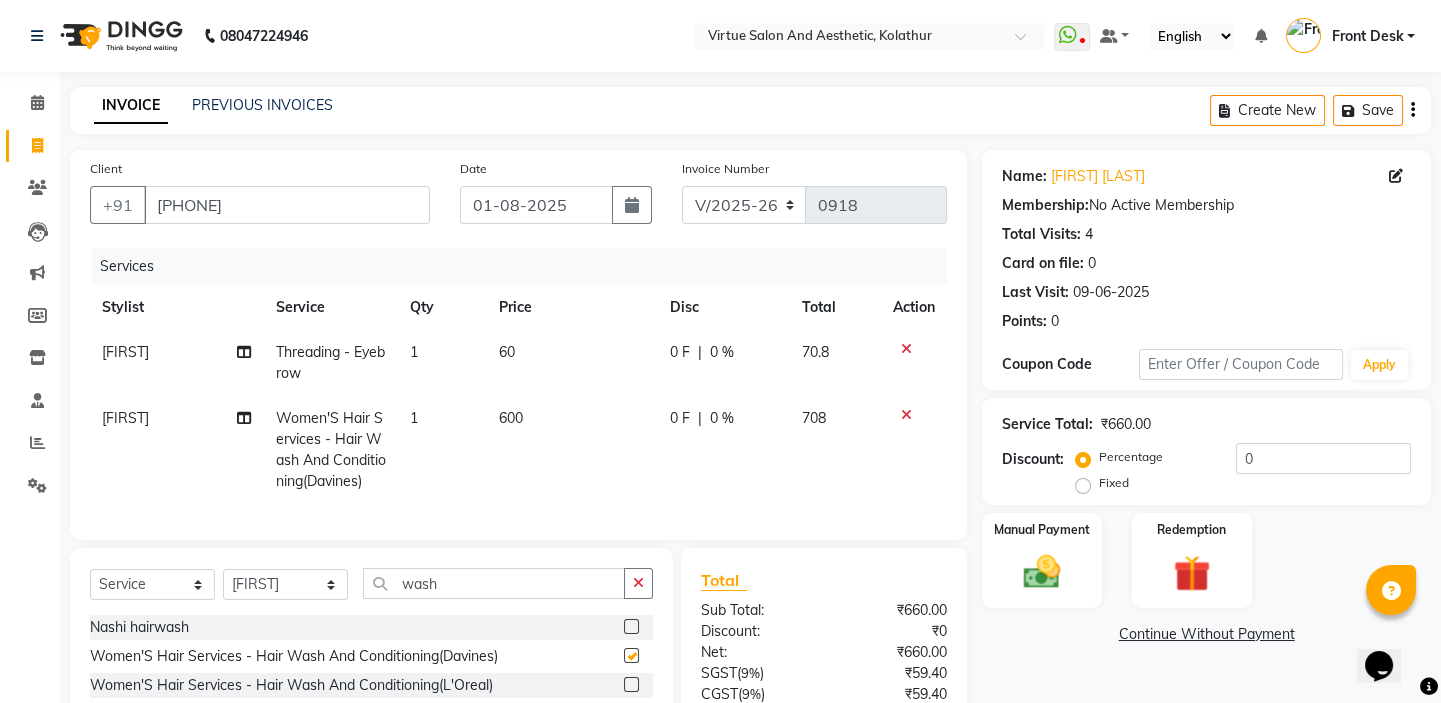 checkbox on "false" 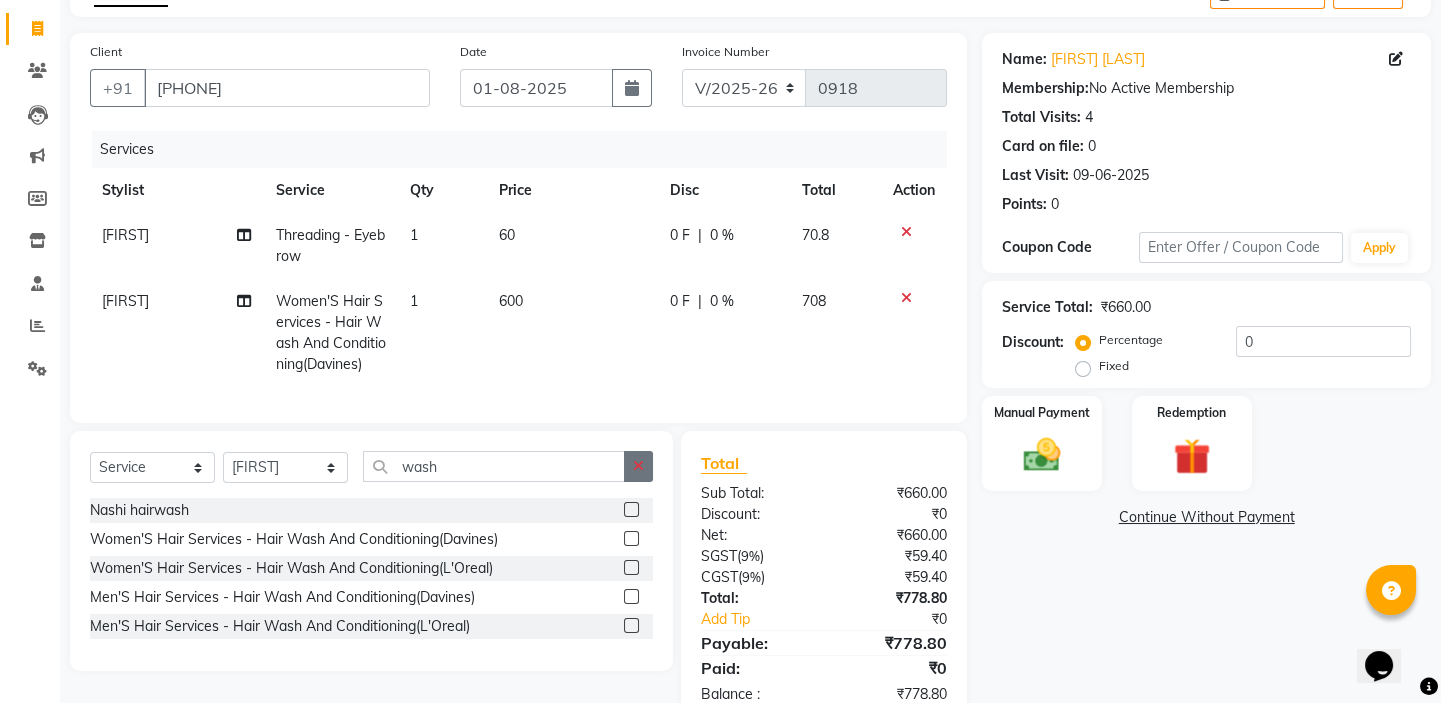 scroll, scrollTop: 181, scrollLeft: 0, axis: vertical 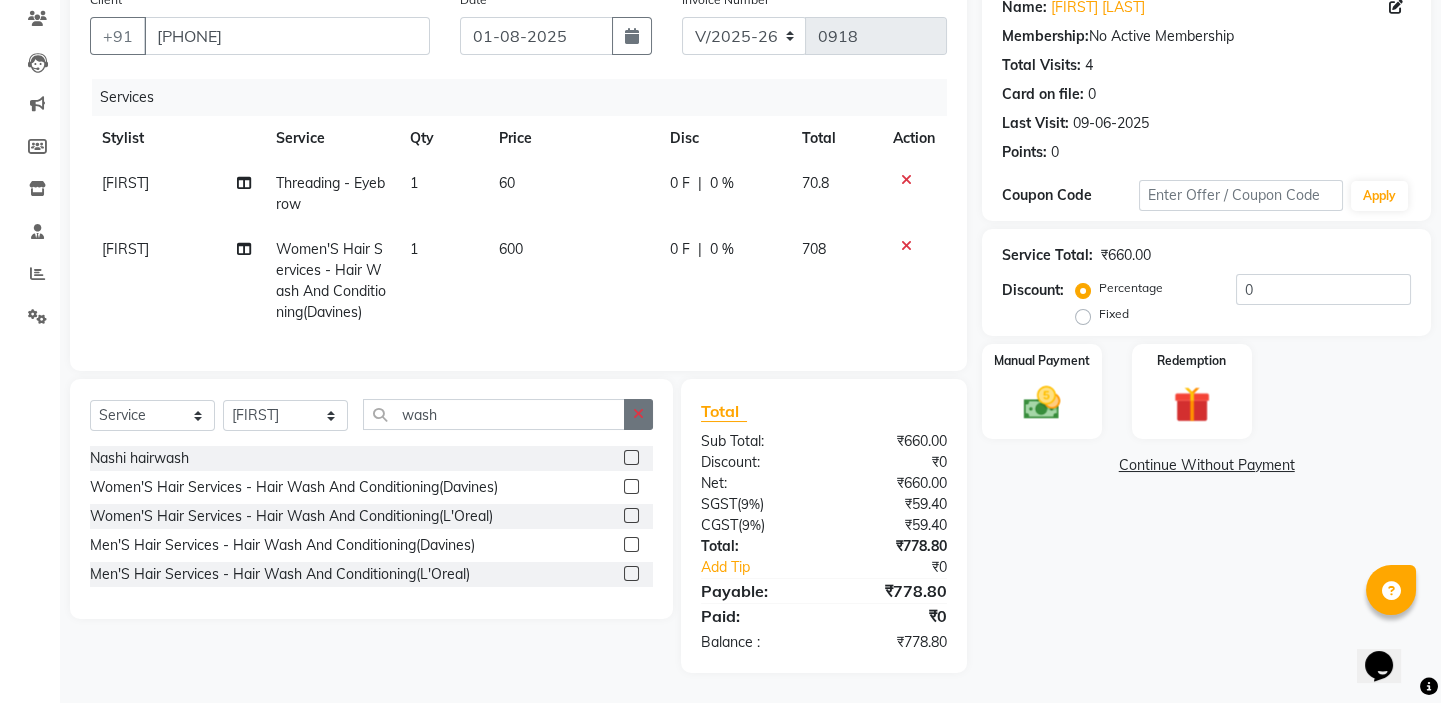 click 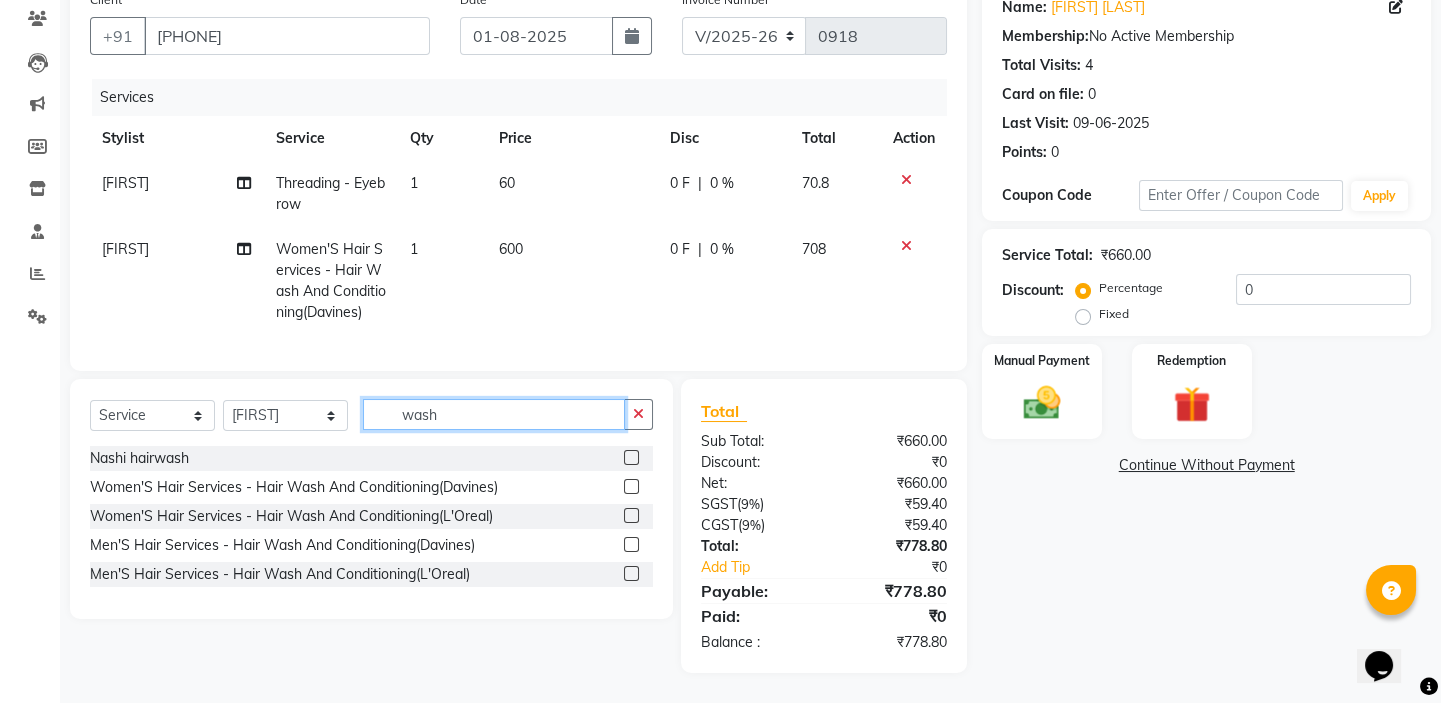 type 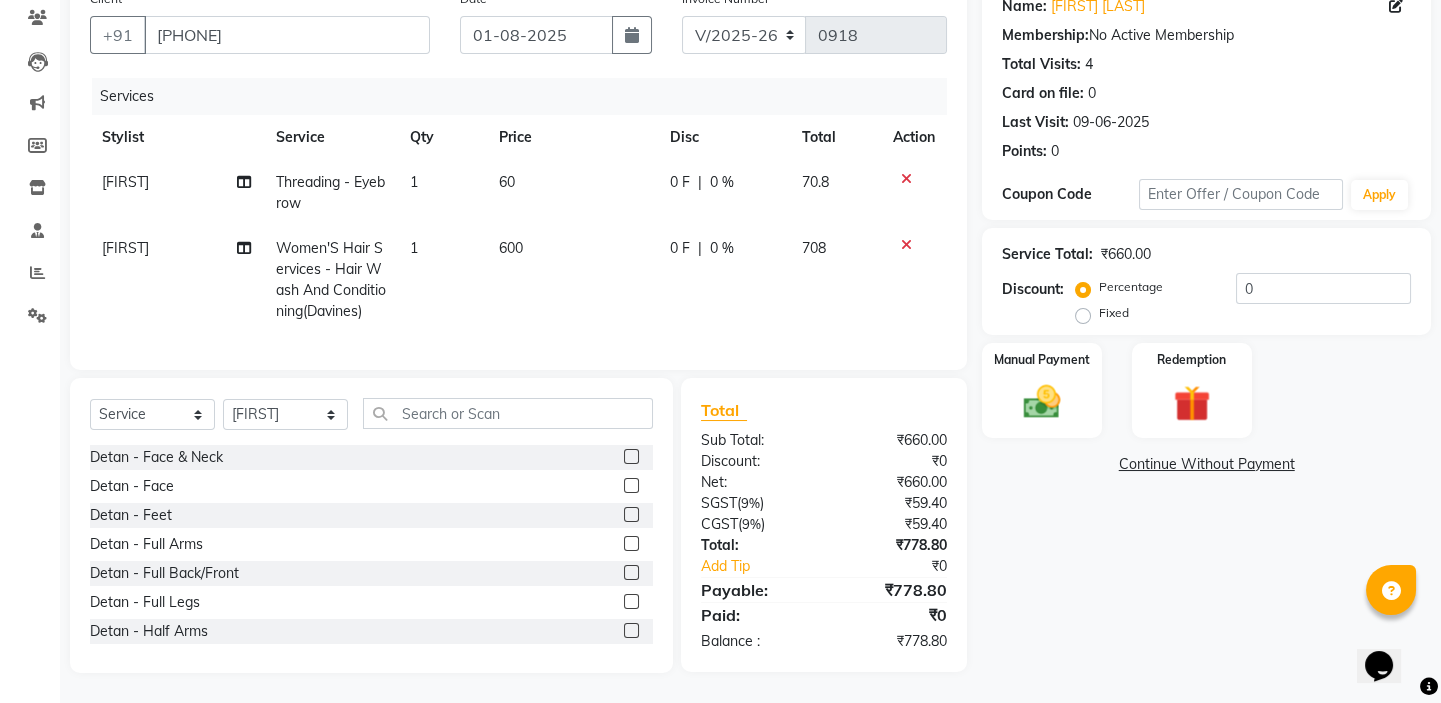 click on "Total Sub Total: ₹660.00 Discount: ₹0 Net: ₹660.00 SGST  ( 9% ) ₹59.40 CGST  ( 9% ) ₹59.40 Total: ₹778.80 Add Tip ₹0 Payable: ₹778.80 Paid: ₹0 Balance   : ₹778.80" 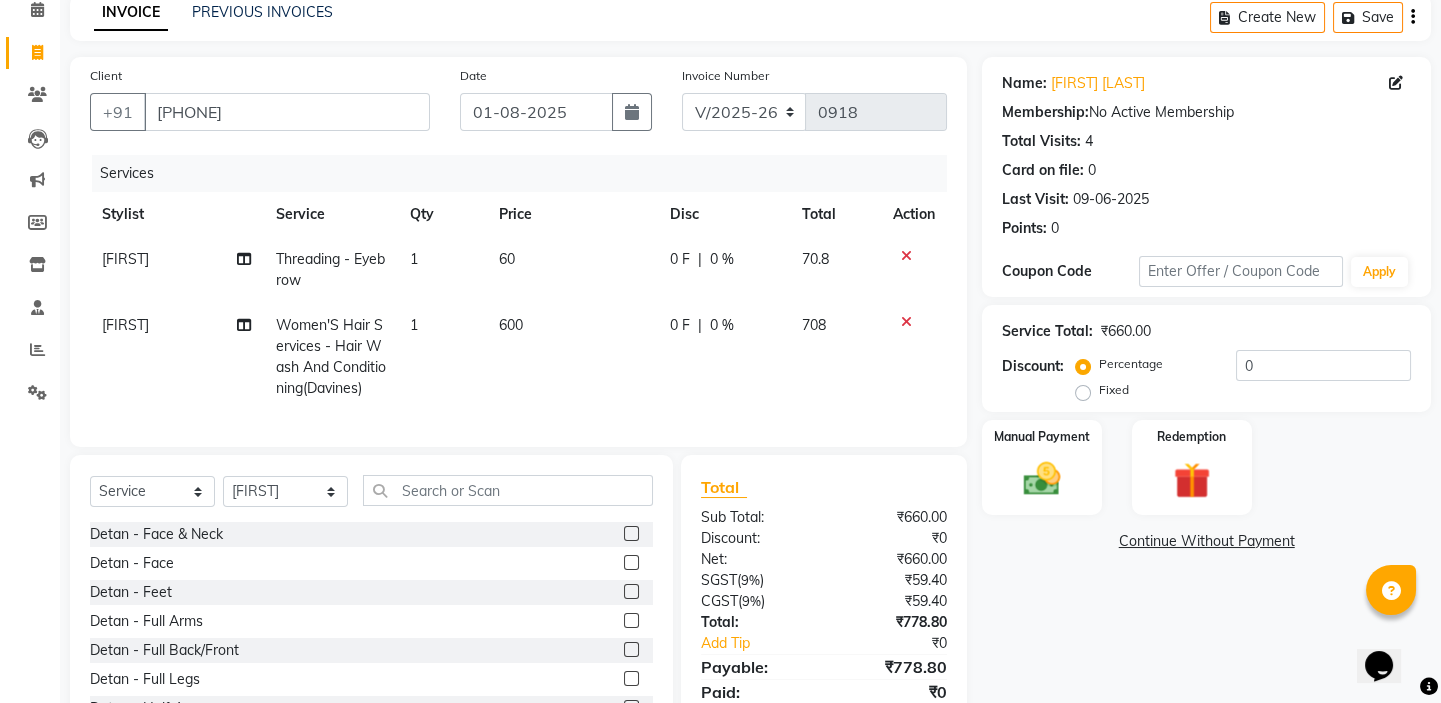 scroll, scrollTop: 184, scrollLeft: 0, axis: vertical 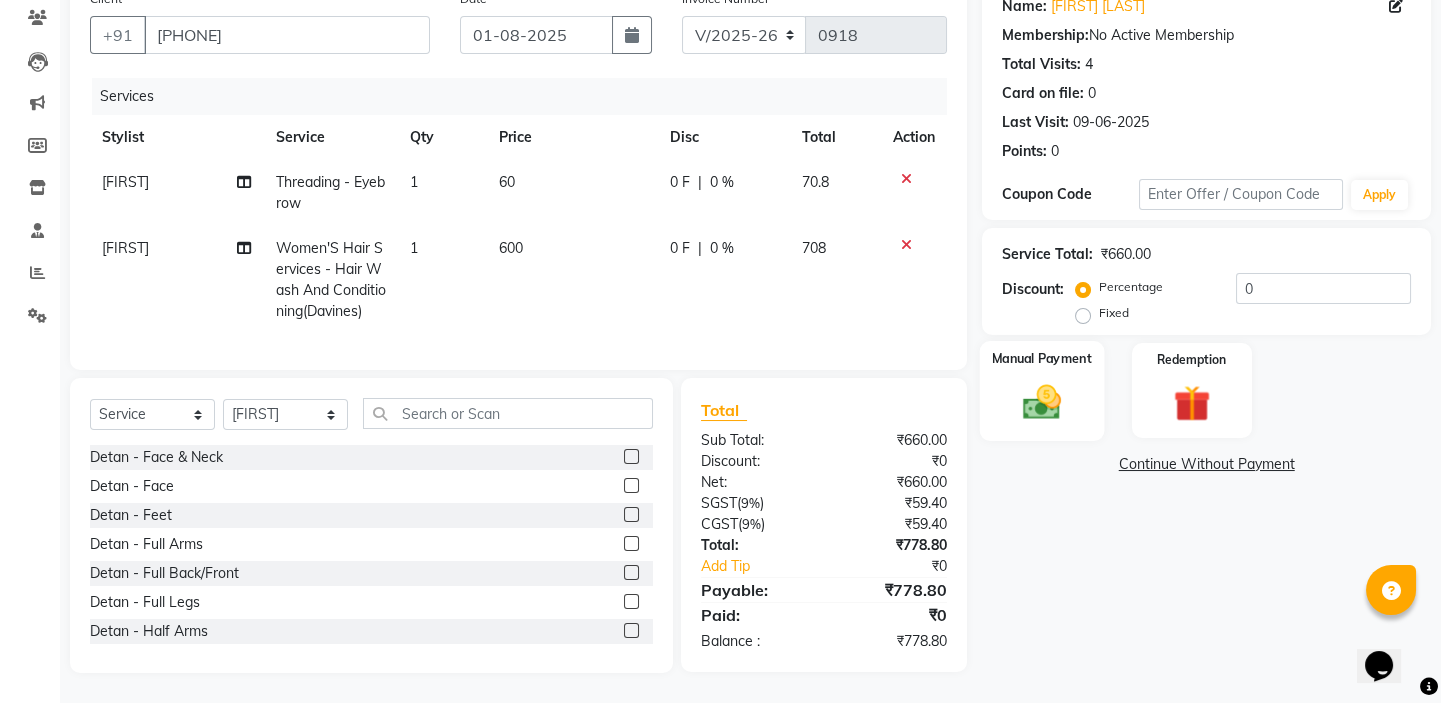 click on "Manual Payment" 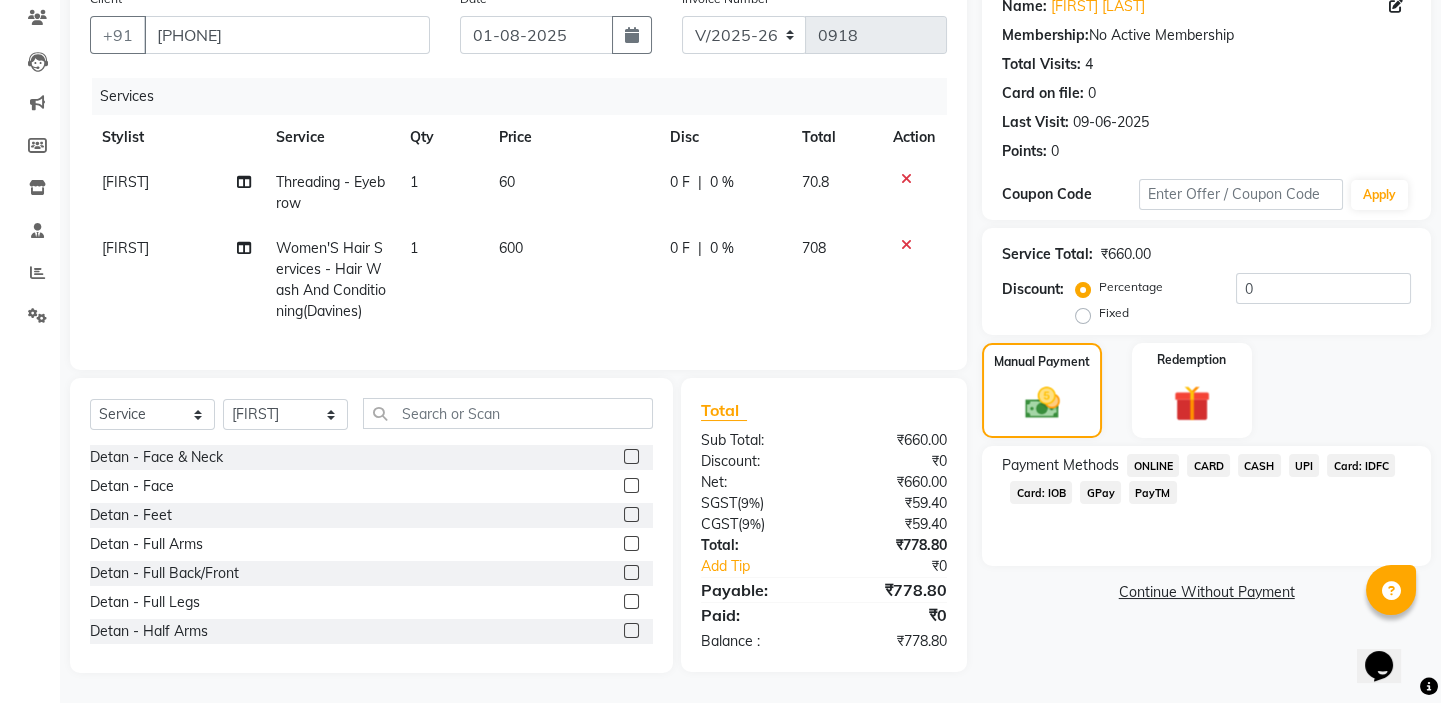 click on "UPI" 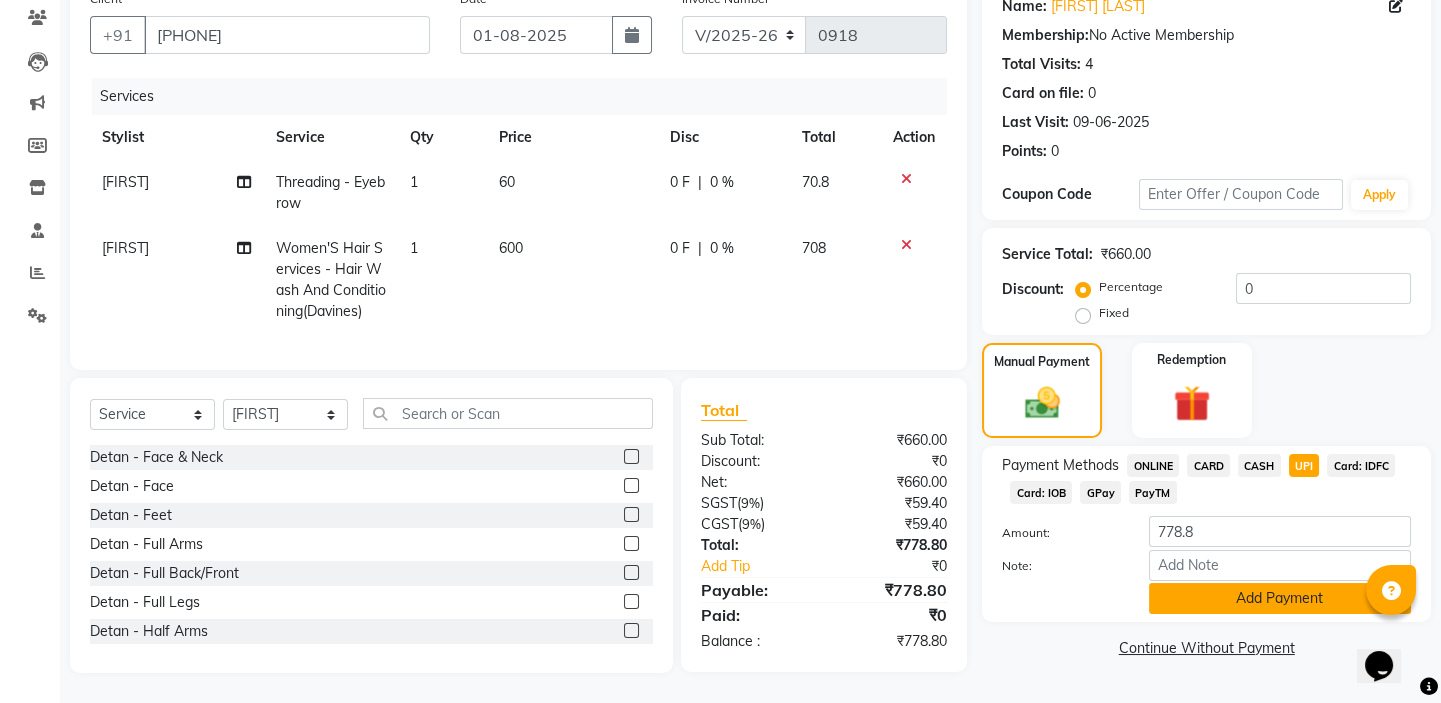 click on "Add Payment" 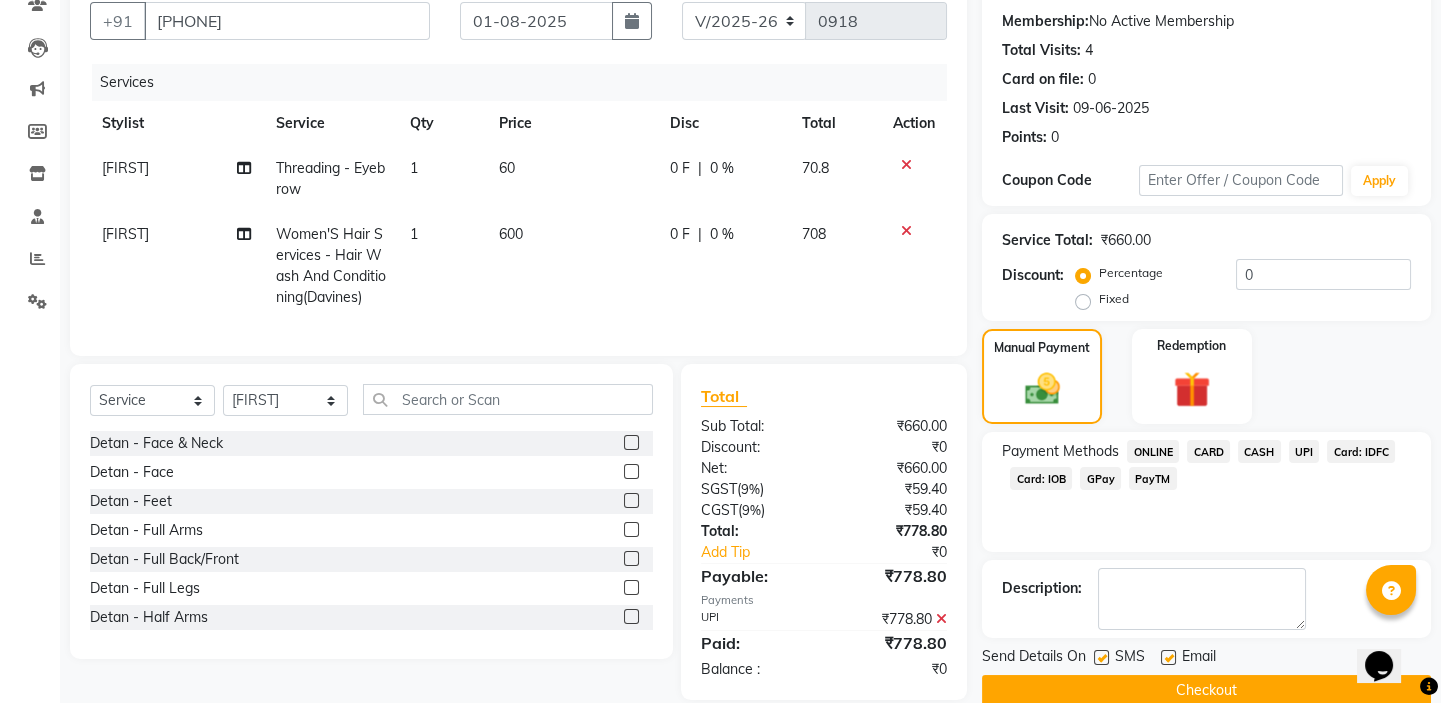 scroll, scrollTop: 225, scrollLeft: 0, axis: vertical 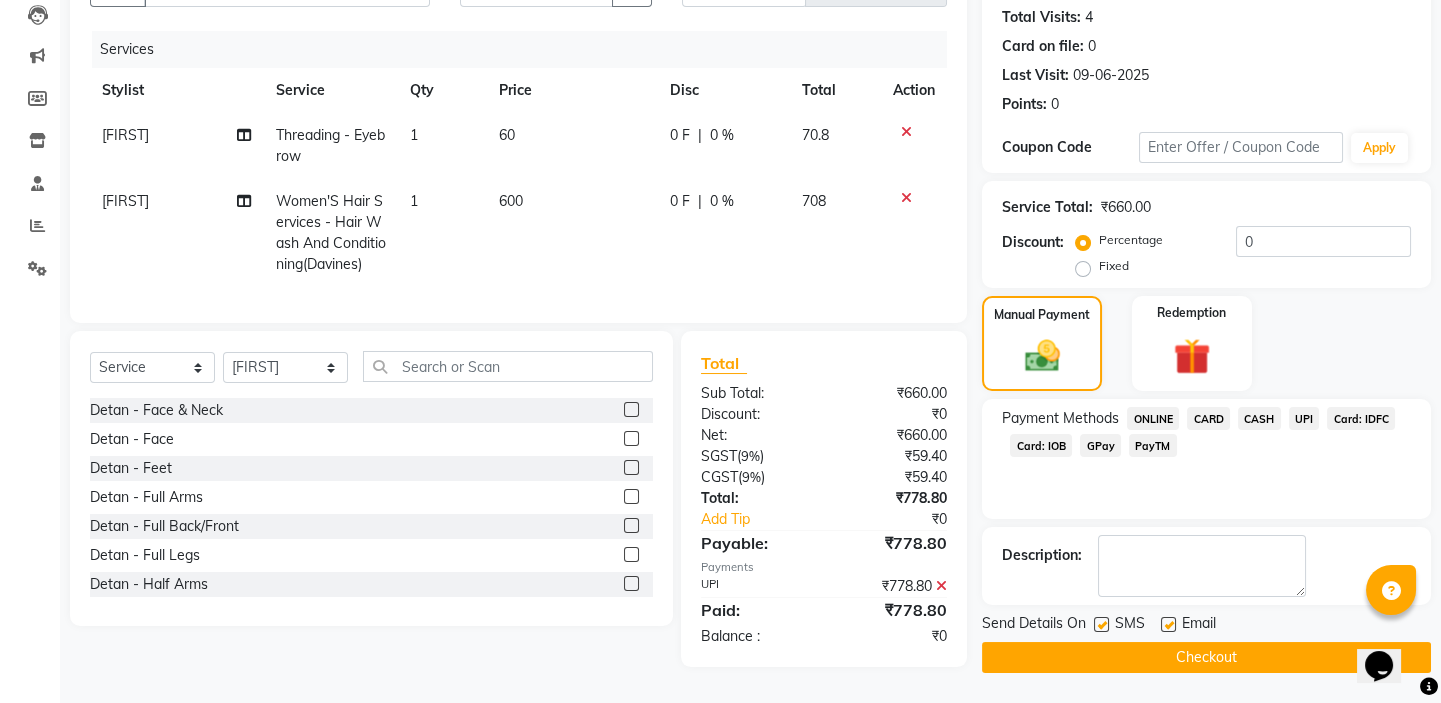 click on "Checkout" 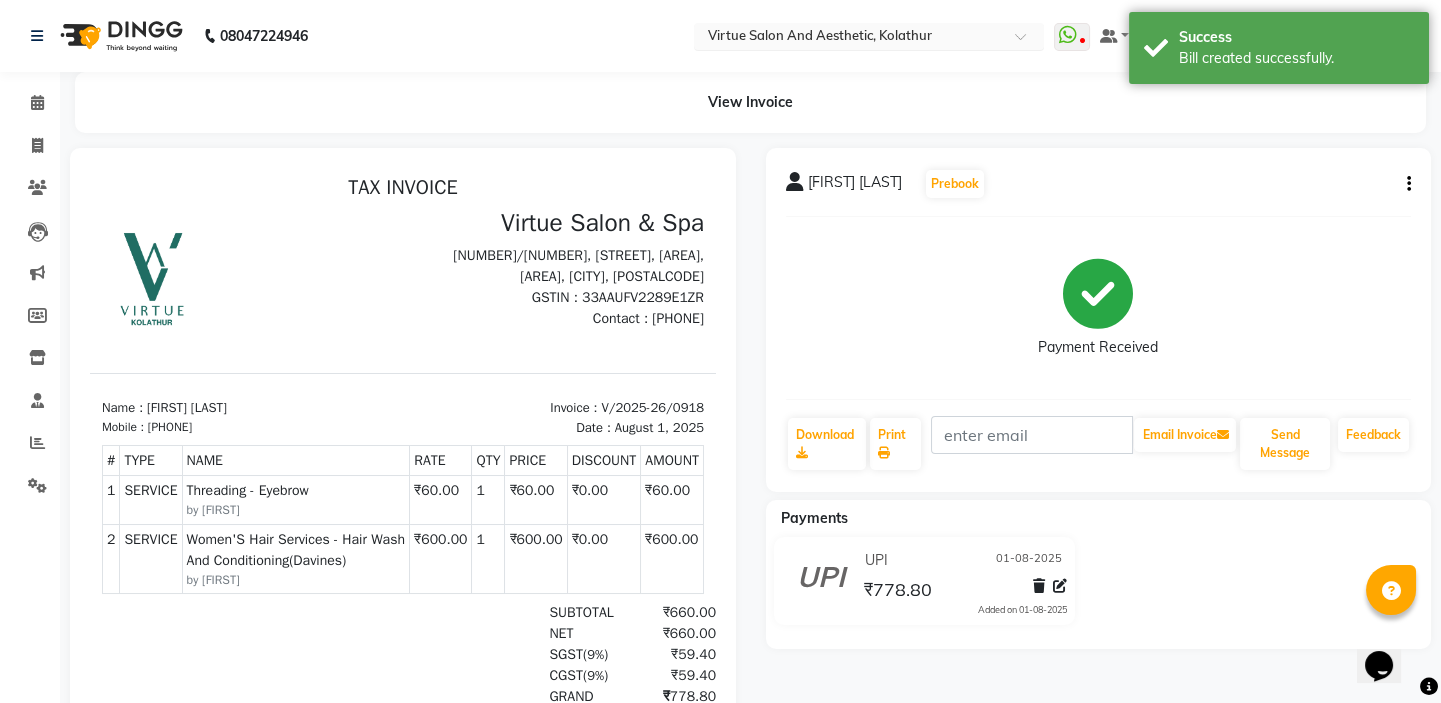 scroll, scrollTop: 0, scrollLeft: 0, axis: both 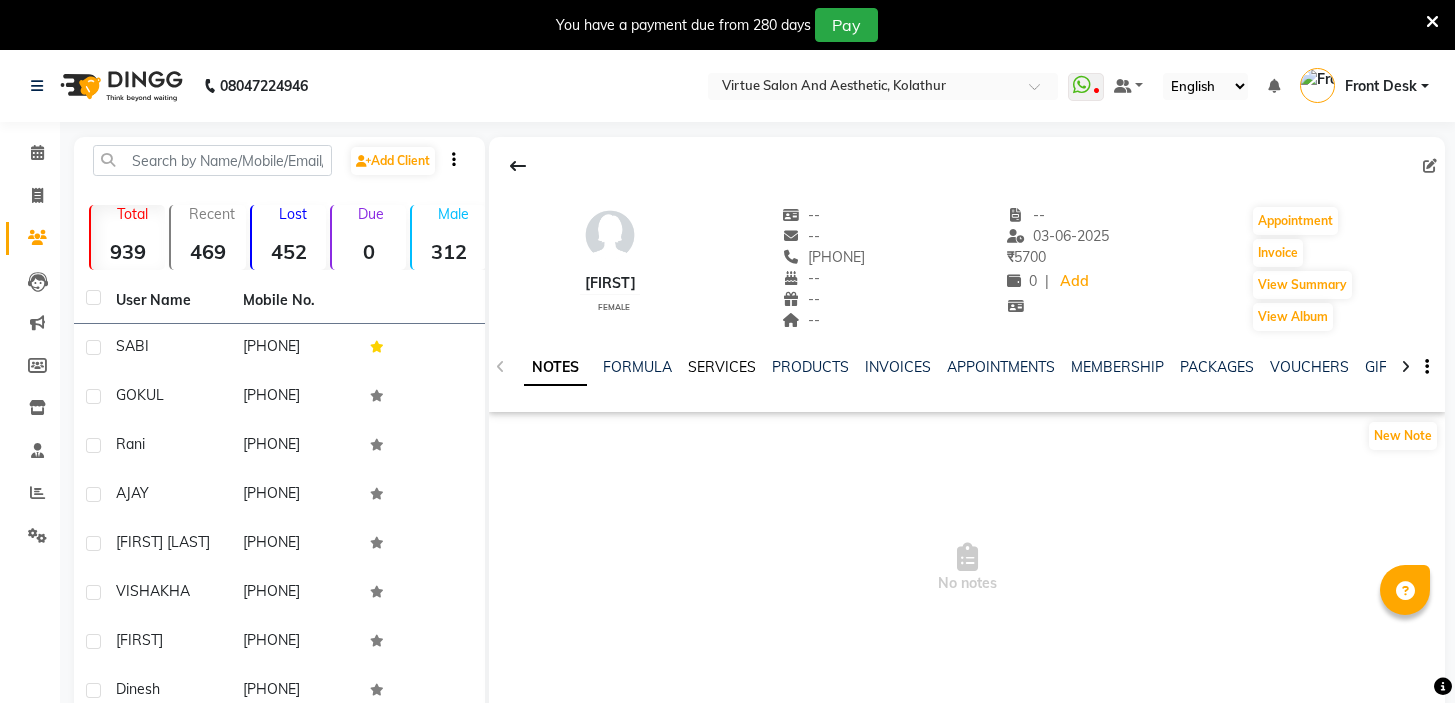 click on "SERVICES" 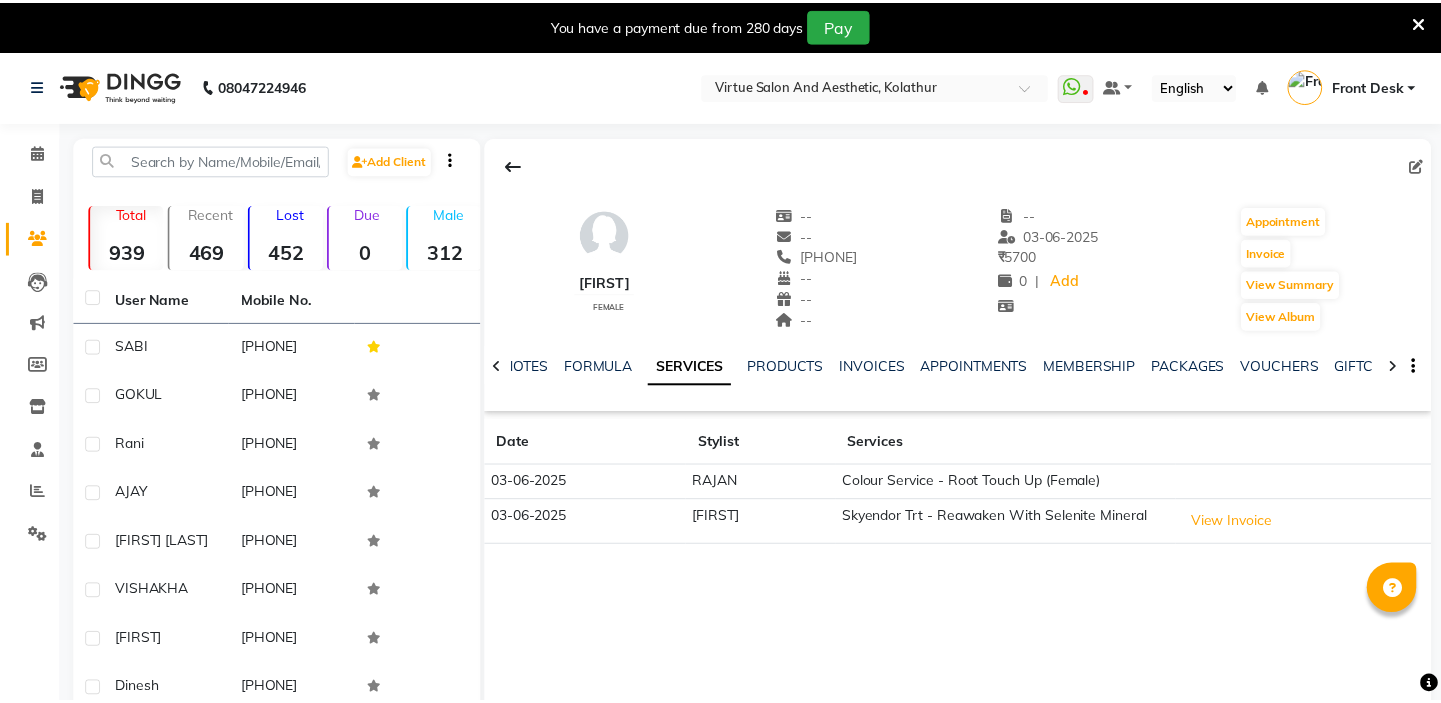 scroll, scrollTop: 0, scrollLeft: 0, axis: both 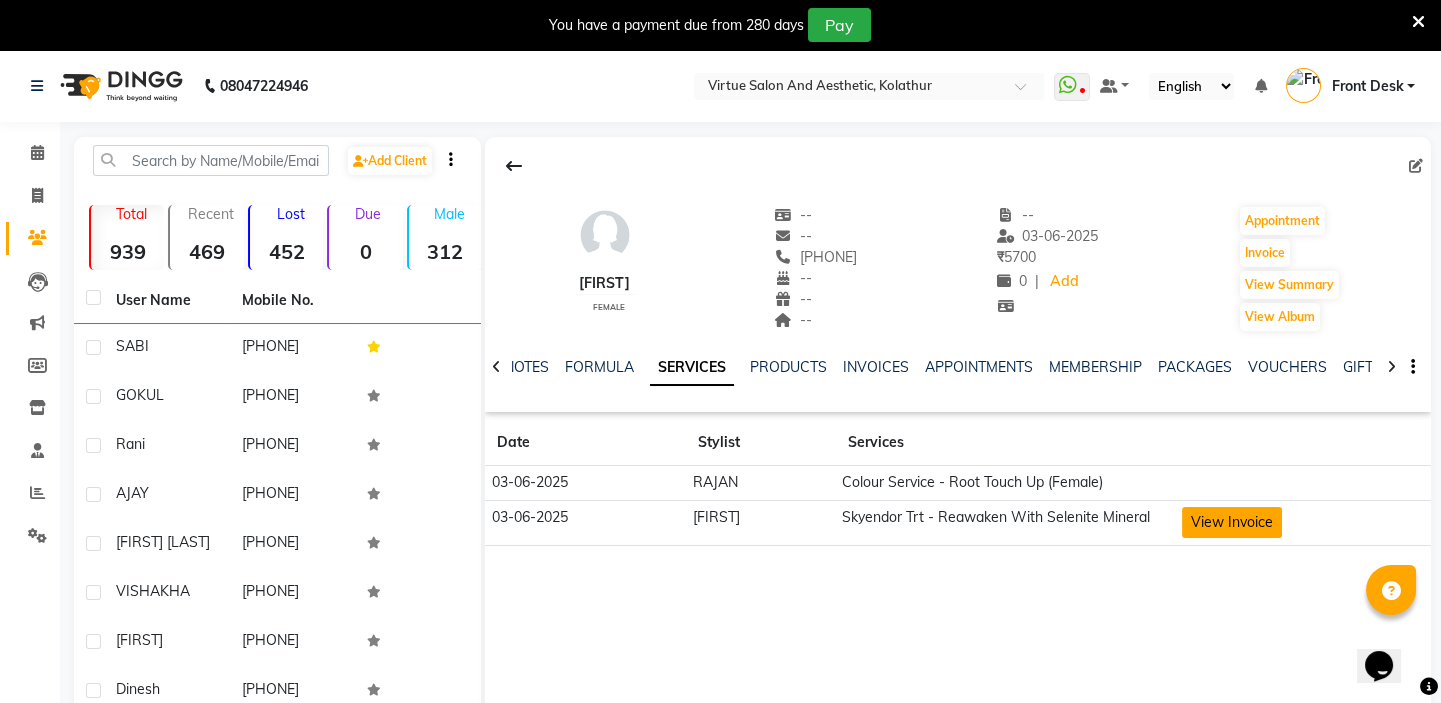 click on "View Invoice" 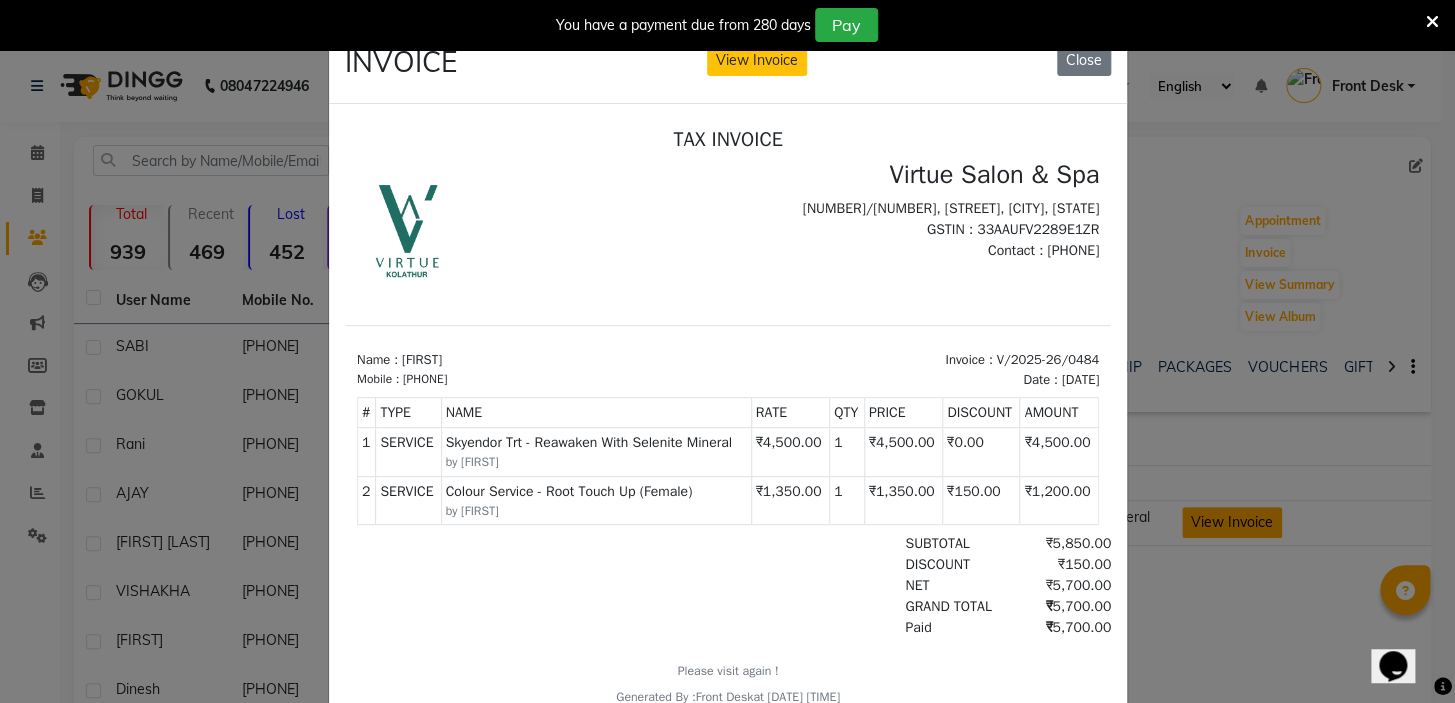 scroll, scrollTop: 0, scrollLeft: 0, axis: both 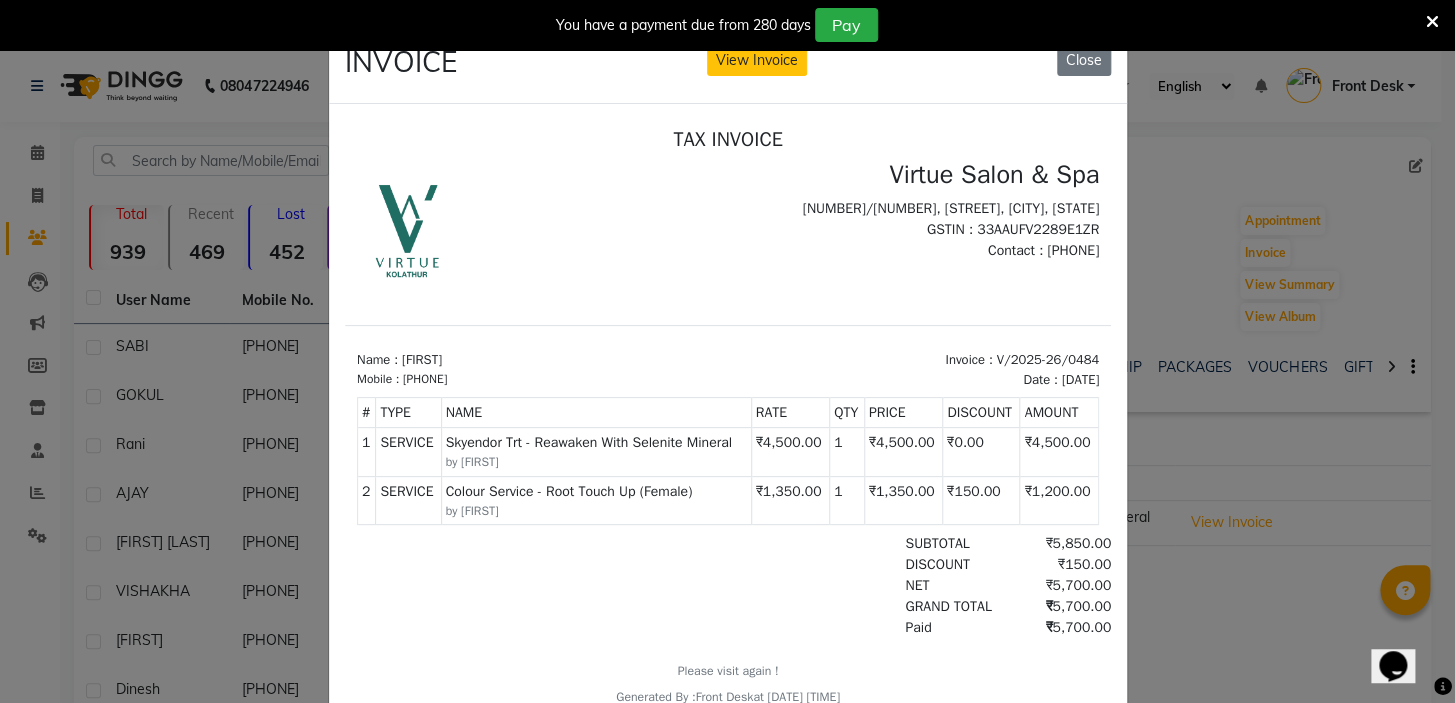 drag, startPoint x: 455, startPoint y: 462, endPoint x: 504, endPoint y: 466, distance: 49.162994 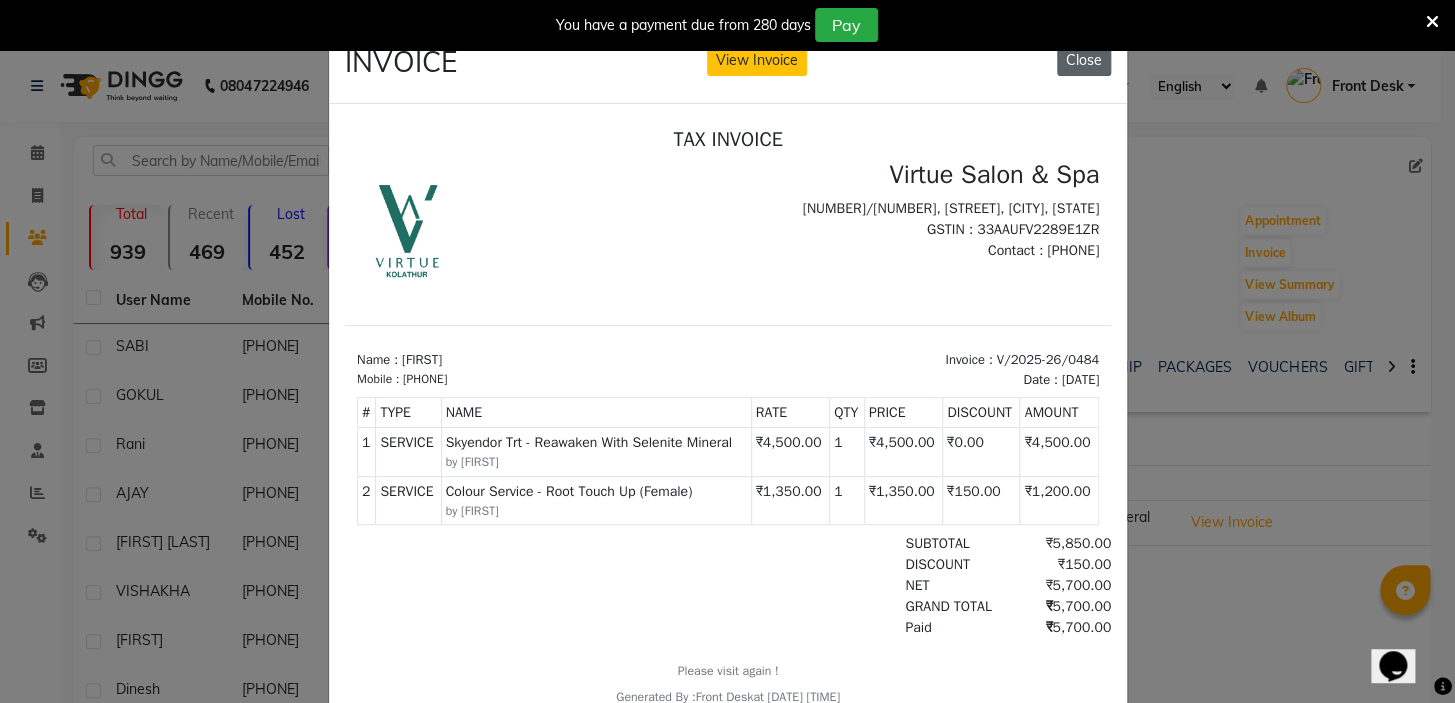 click on "Close" 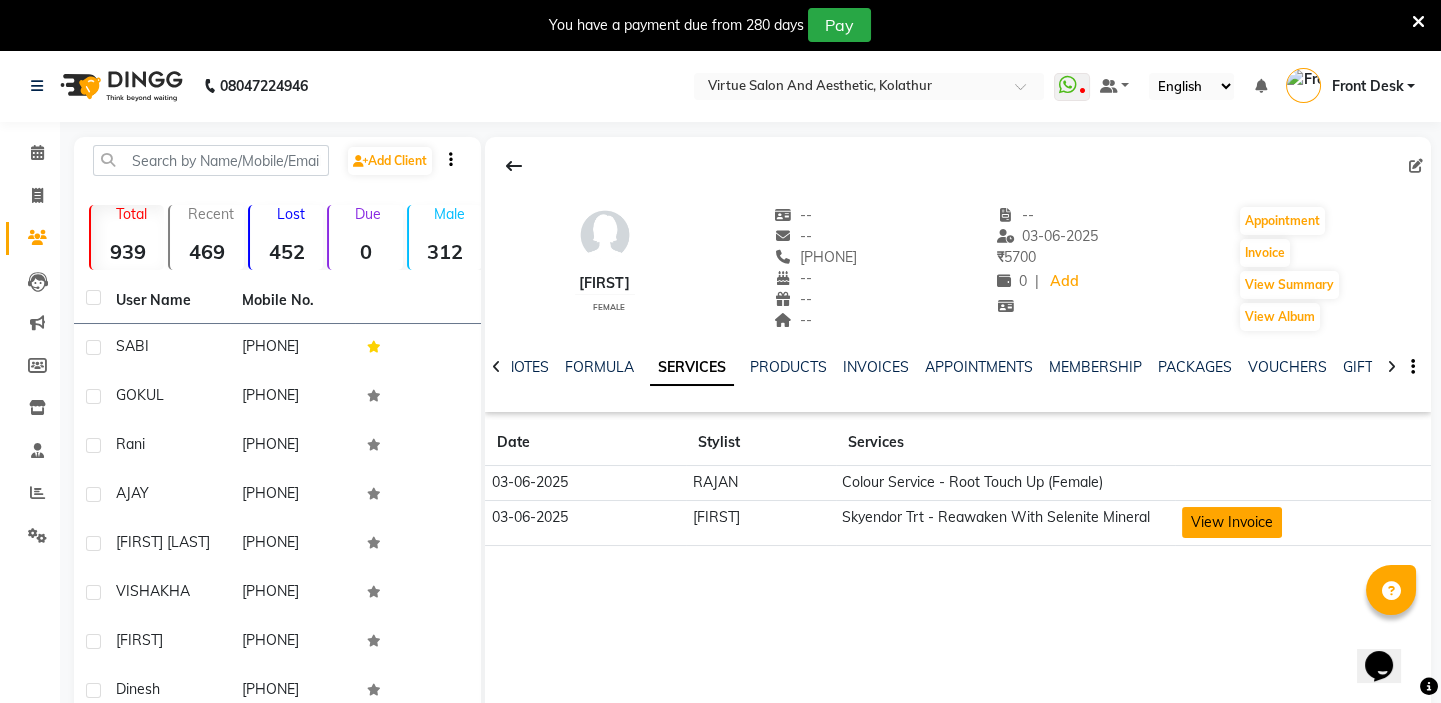 click on "View Invoice" 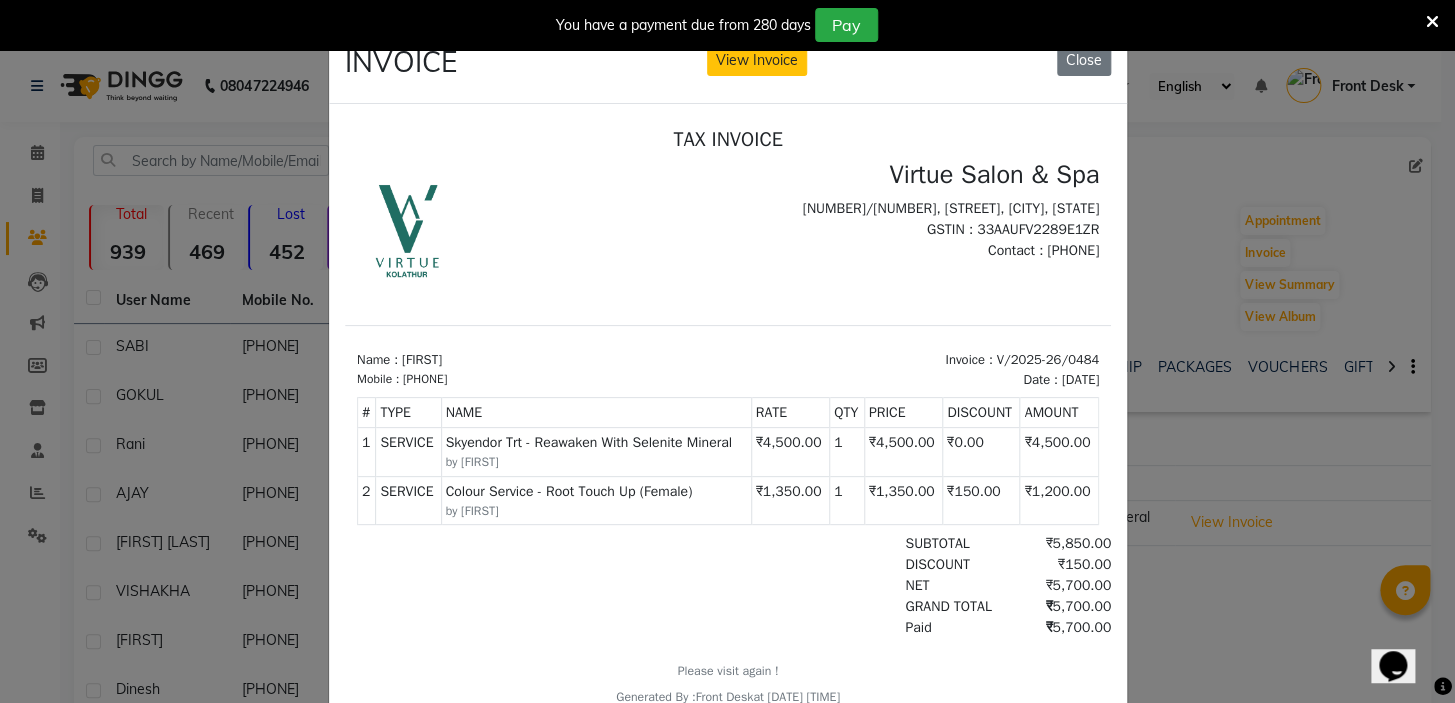 scroll, scrollTop: 16, scrollLeft: 0, axis: vertical 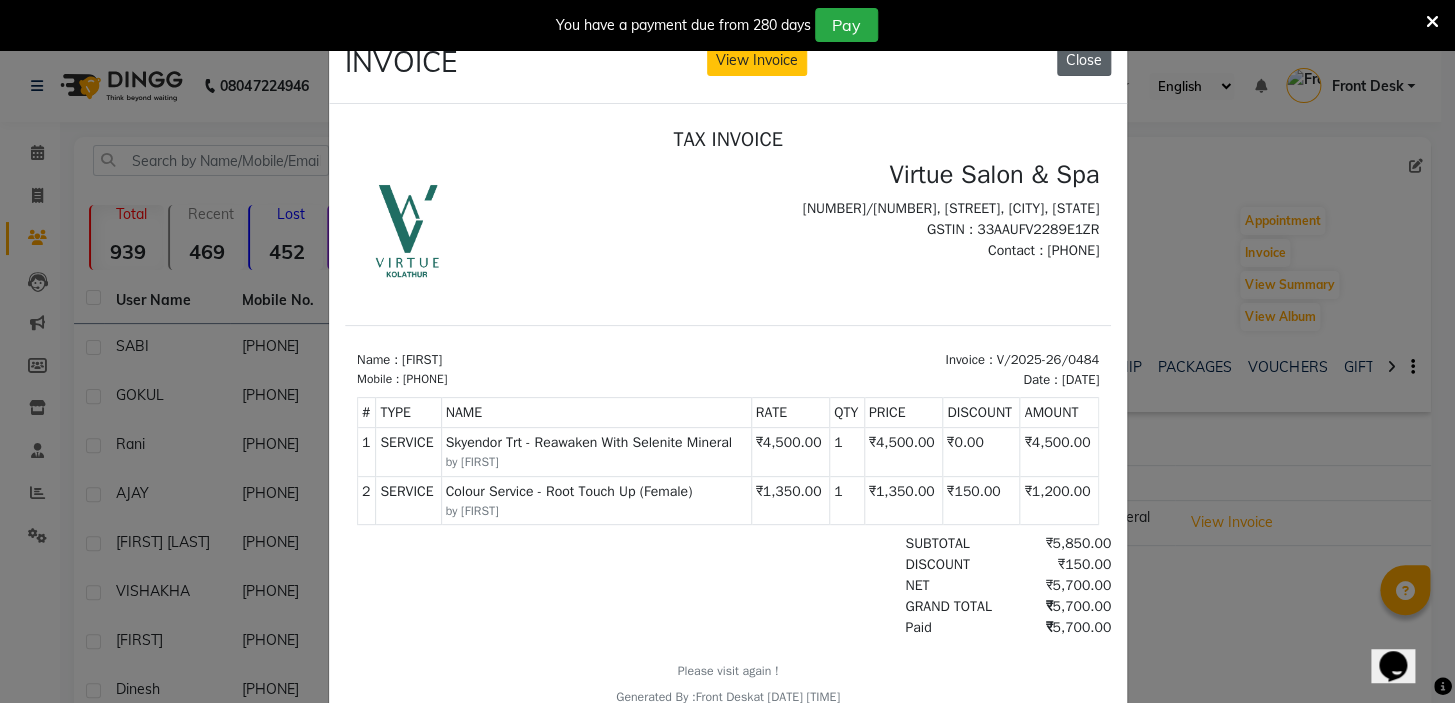 click on "Close" 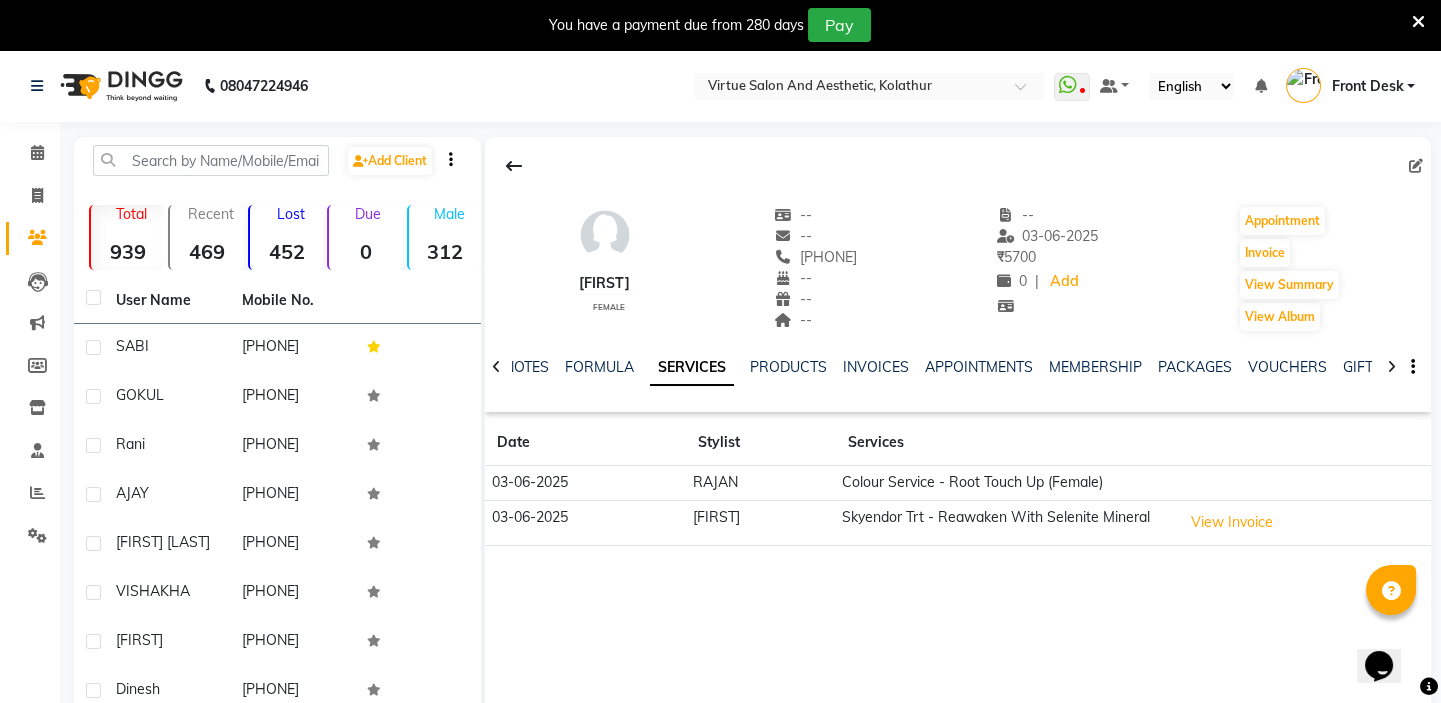 click at bounding box center [1418, 22] 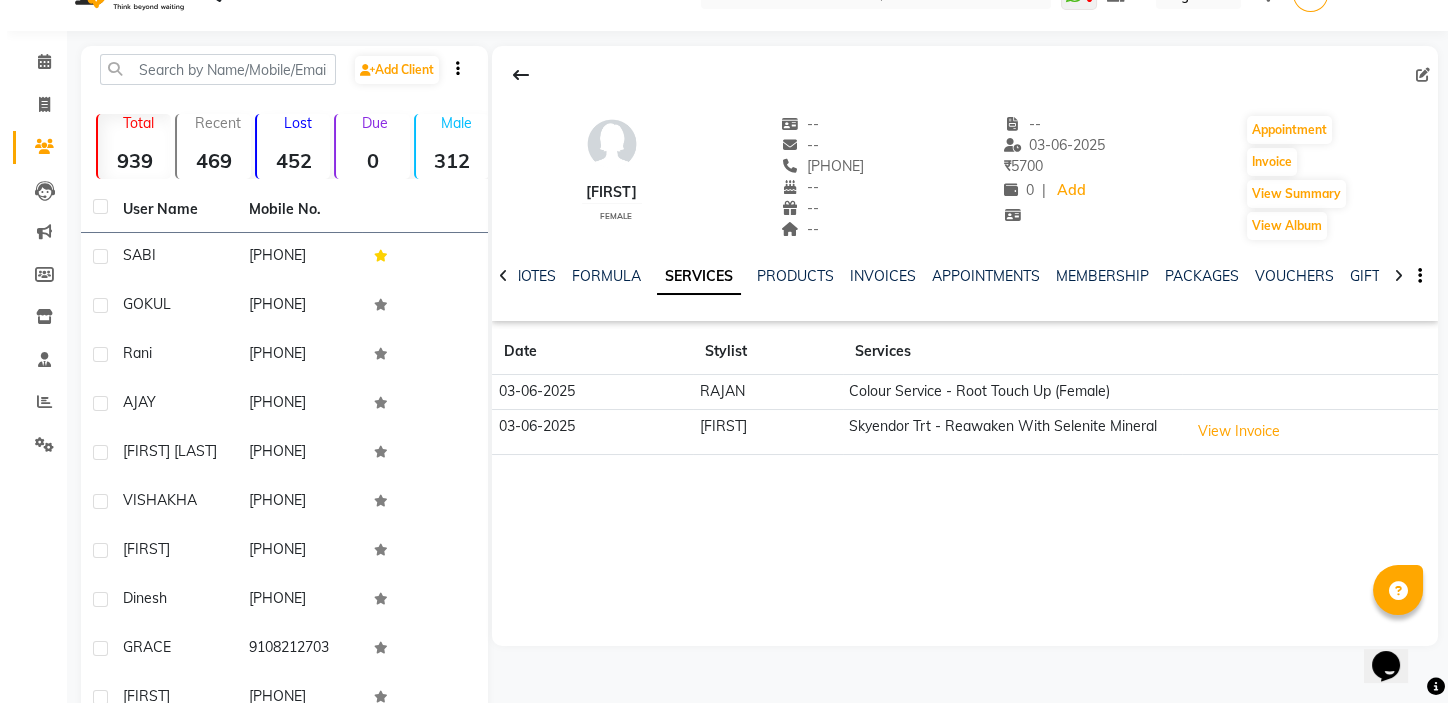 scroll, scrollTop: 0, scrollLeft: 0, axis: both 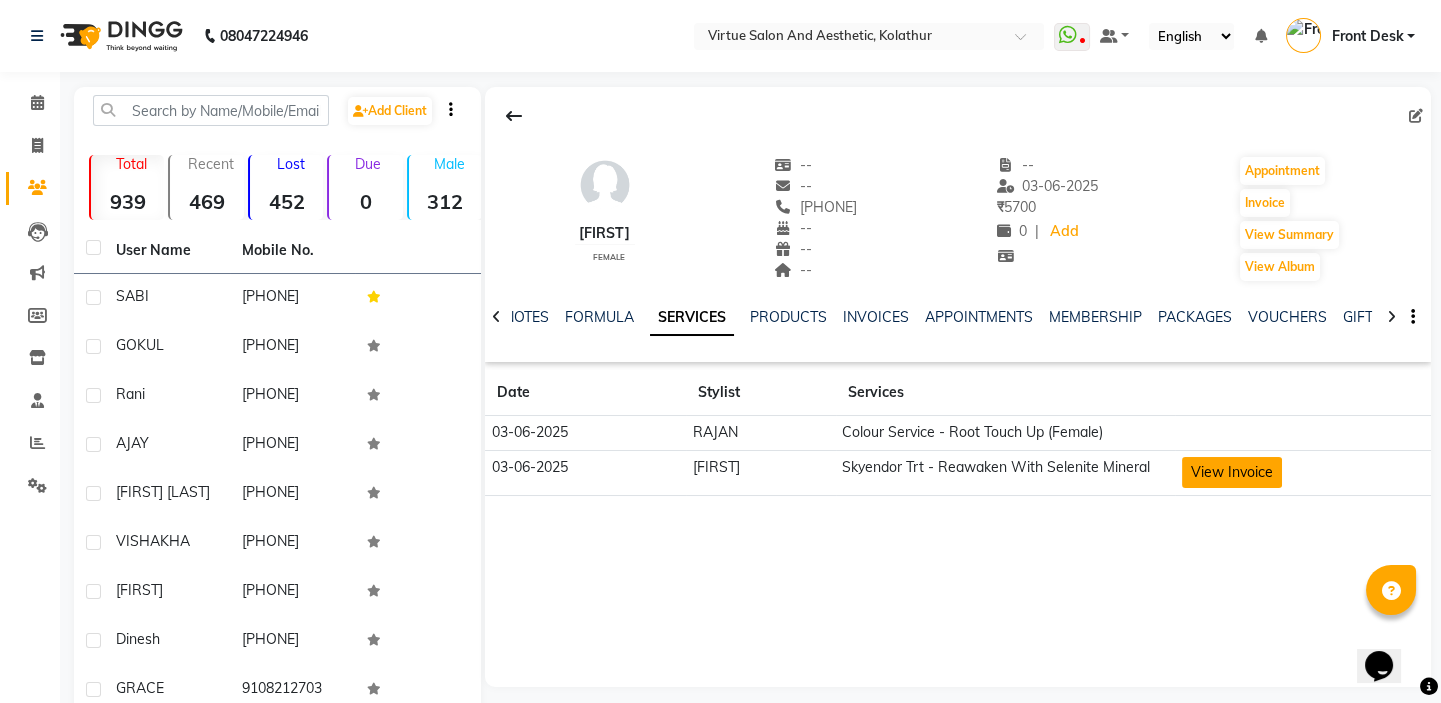 click on "View Invoice" 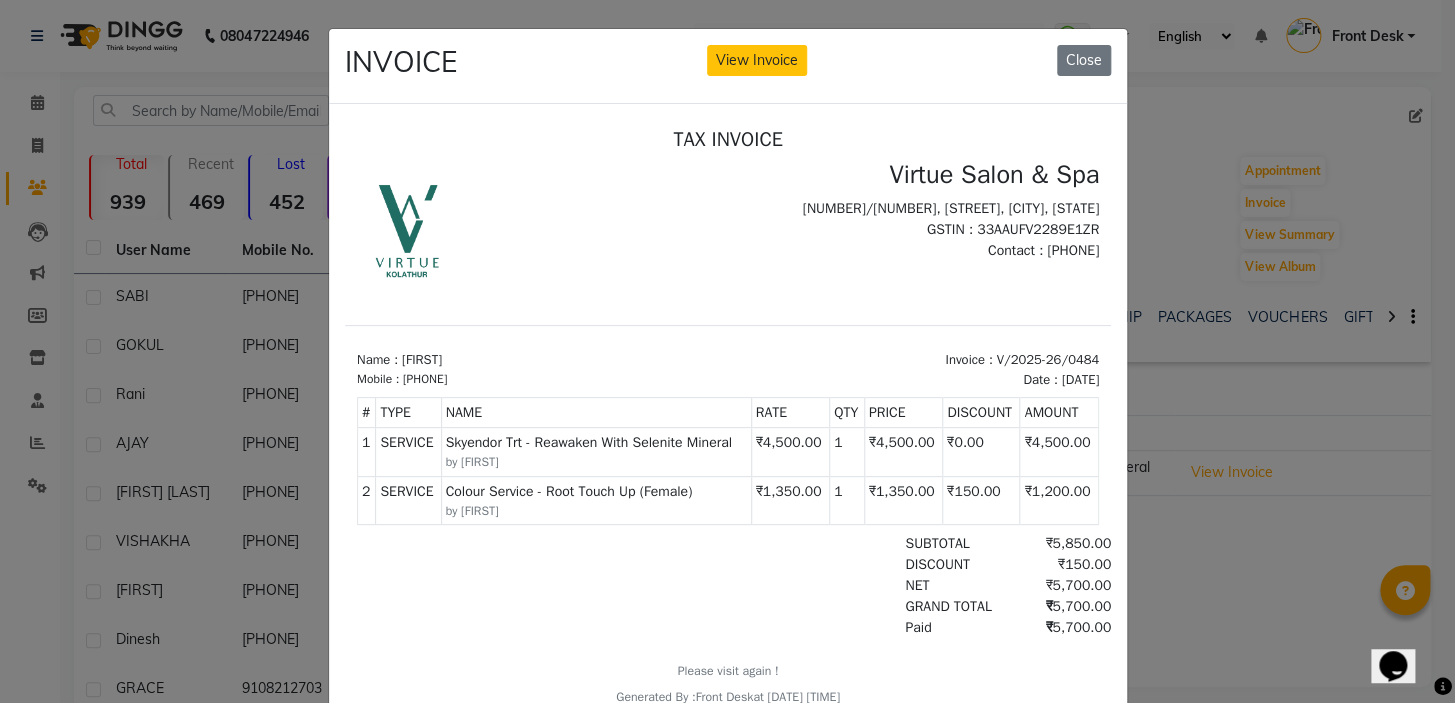 scroll, scrollTop: 16, scrollLeft: 0, axis: vertical 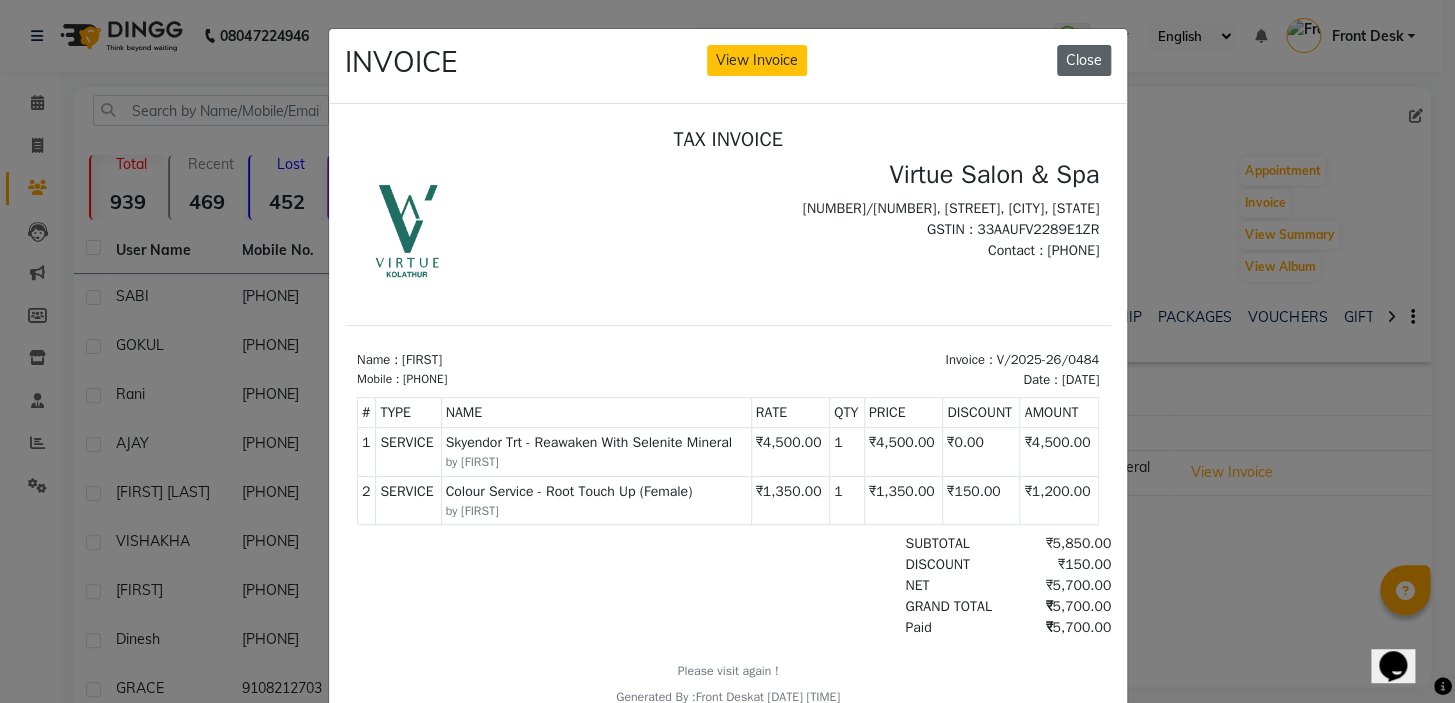 click on "Close" 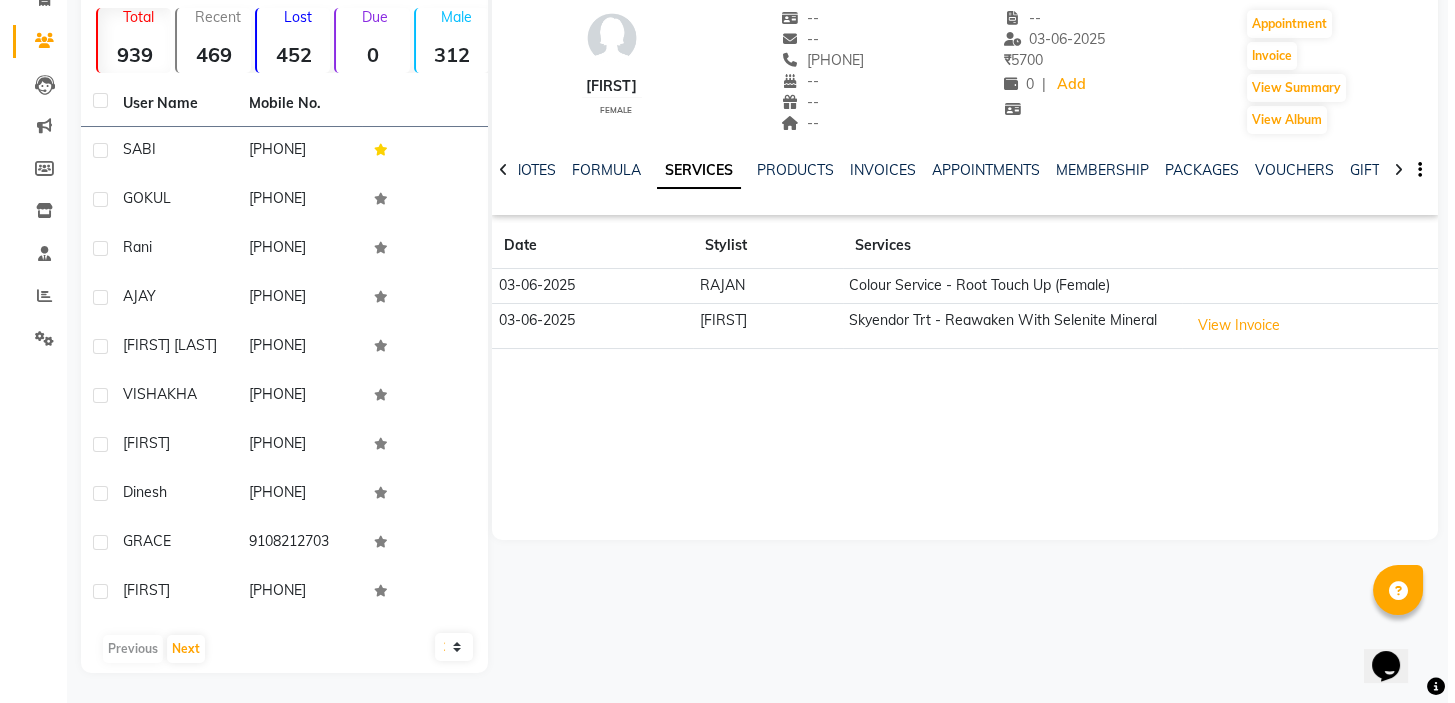 scroll, scrollTop: 0, scrollLeft: 0, axis: both 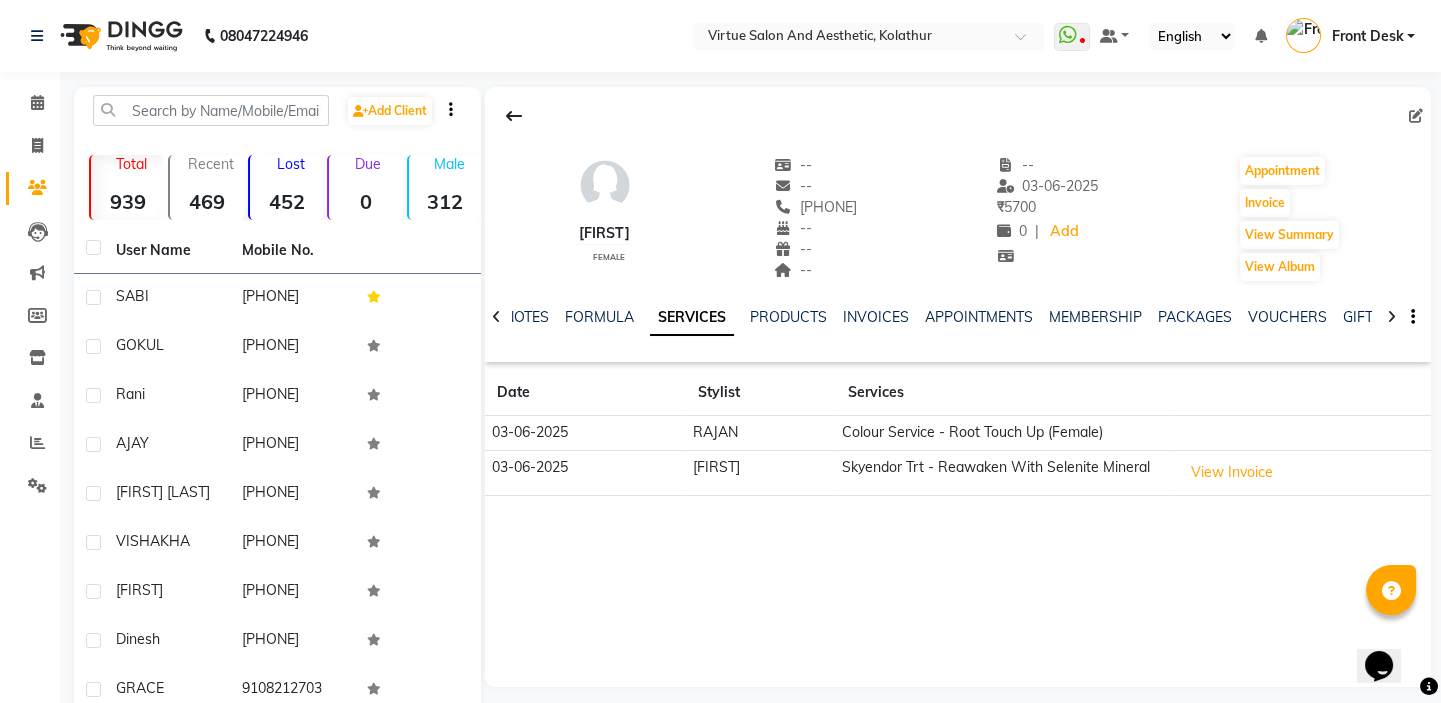 drag, startPoint x: 848, startPoint y: 367, endPoint x: 1117, endPoint y: 476, distance: 290.24472 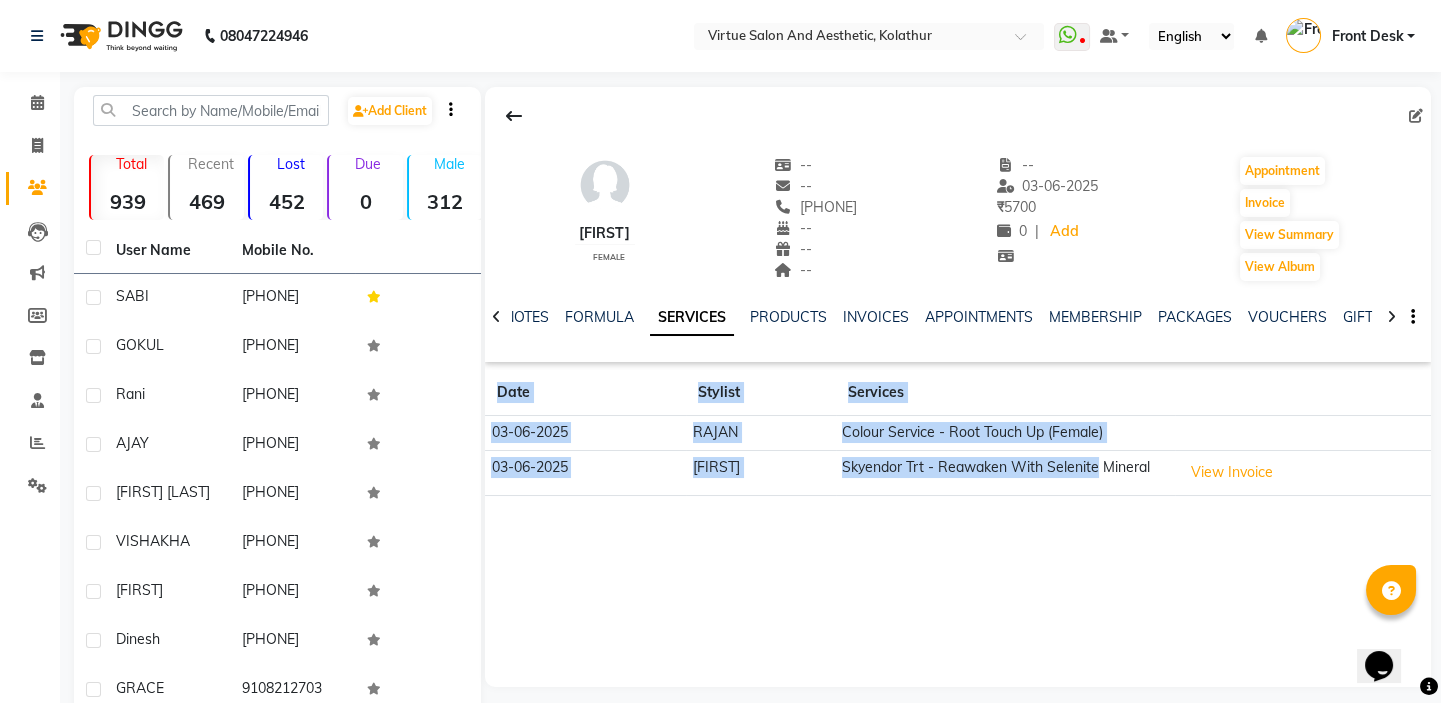 click on "ANNIE    female  --   --   9384648874  --  --  --  -- 03-06-2025 ₹    5700 0 |  Add   Appointment   Invoice  View Summary  View Album  NOTES FORMULA SERVICES PRODUCTS INVOICES APPOINTMENTS MEMBERSHIP PACKAGES VOUCHERS GIFTCARDS POINTS FORMS FAMILY CARDS WALLET Date Stylist Services 03-06-2025 RAJAN Colour Service - Root Touch Up (Female) 03-06-2025 ILAKKIYA Skyendor Trt - Reawaken With Selenite Mineral  View Invoice" 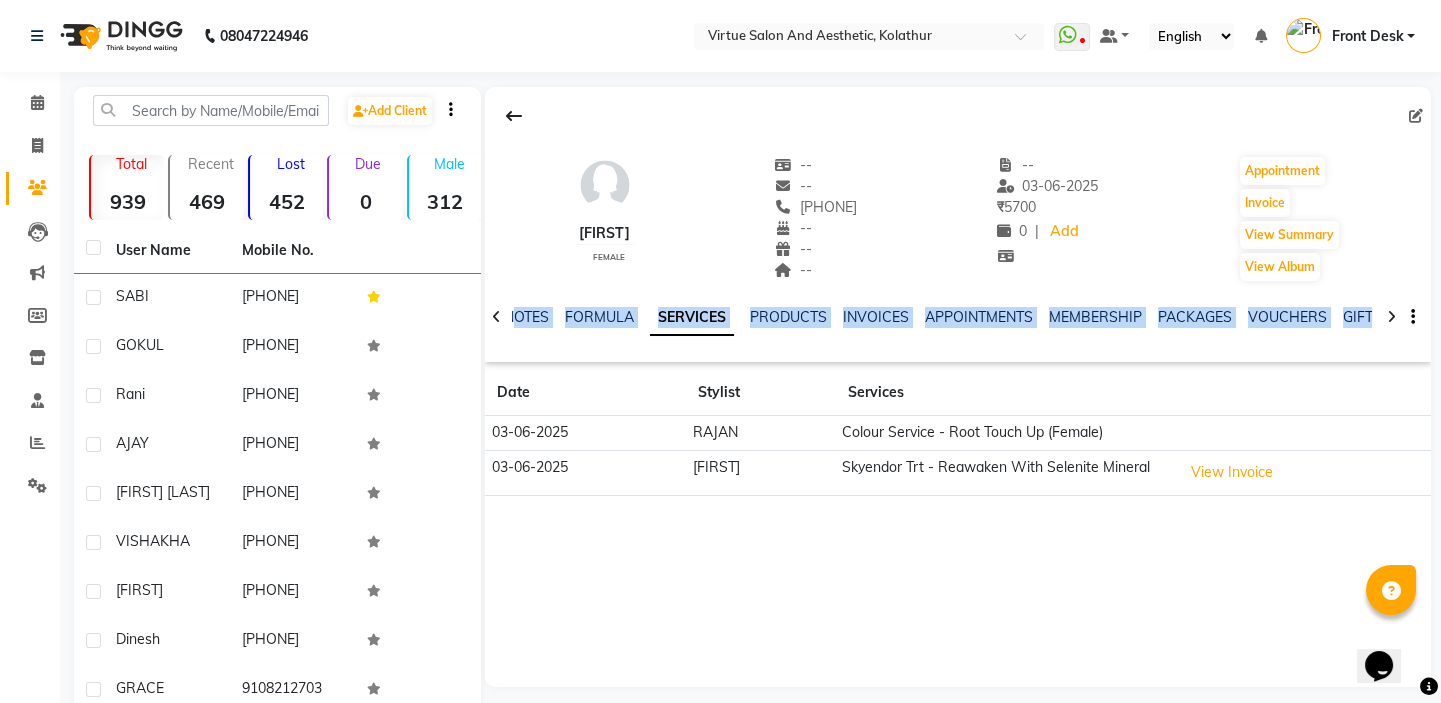 drag, startPoint x: 531, startPoint y: 350, endPoint x: 1300, endPoint y: 506, distance: 784.66364 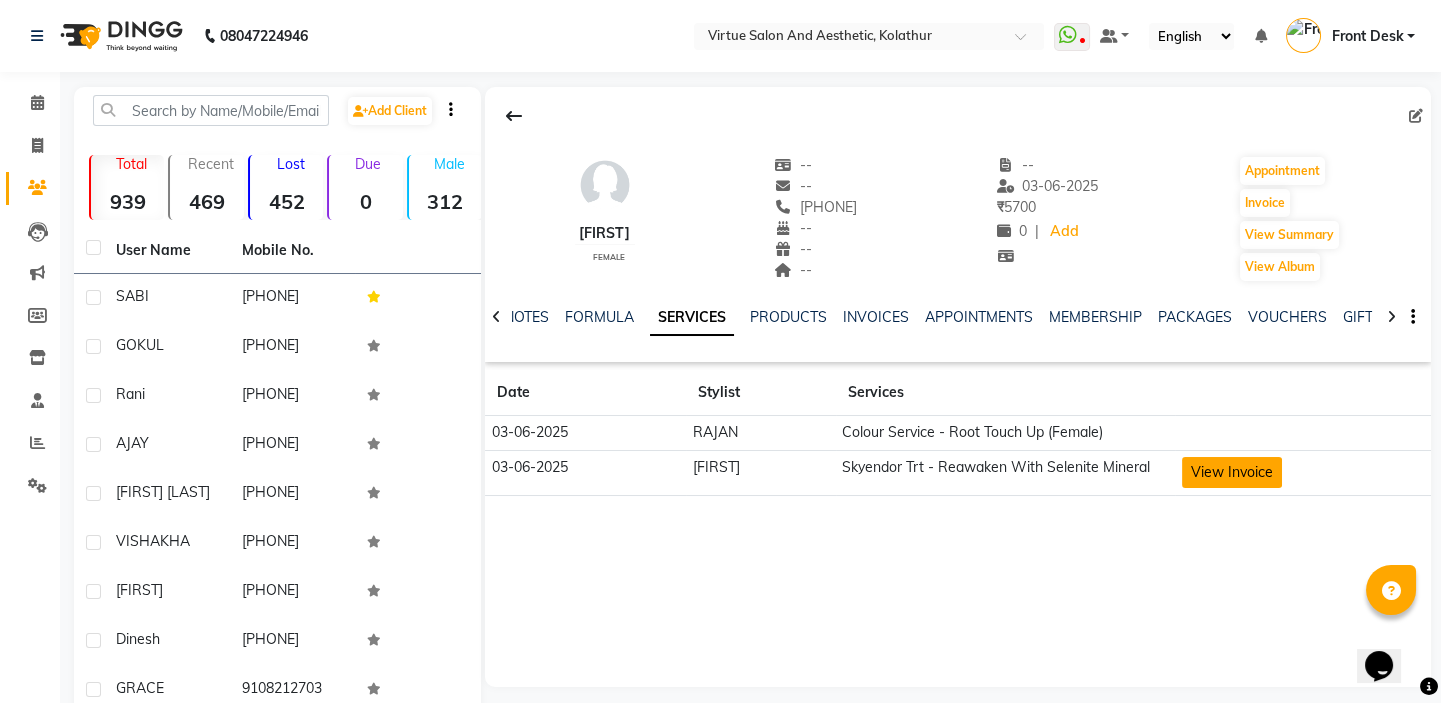 click on "View Invoice" 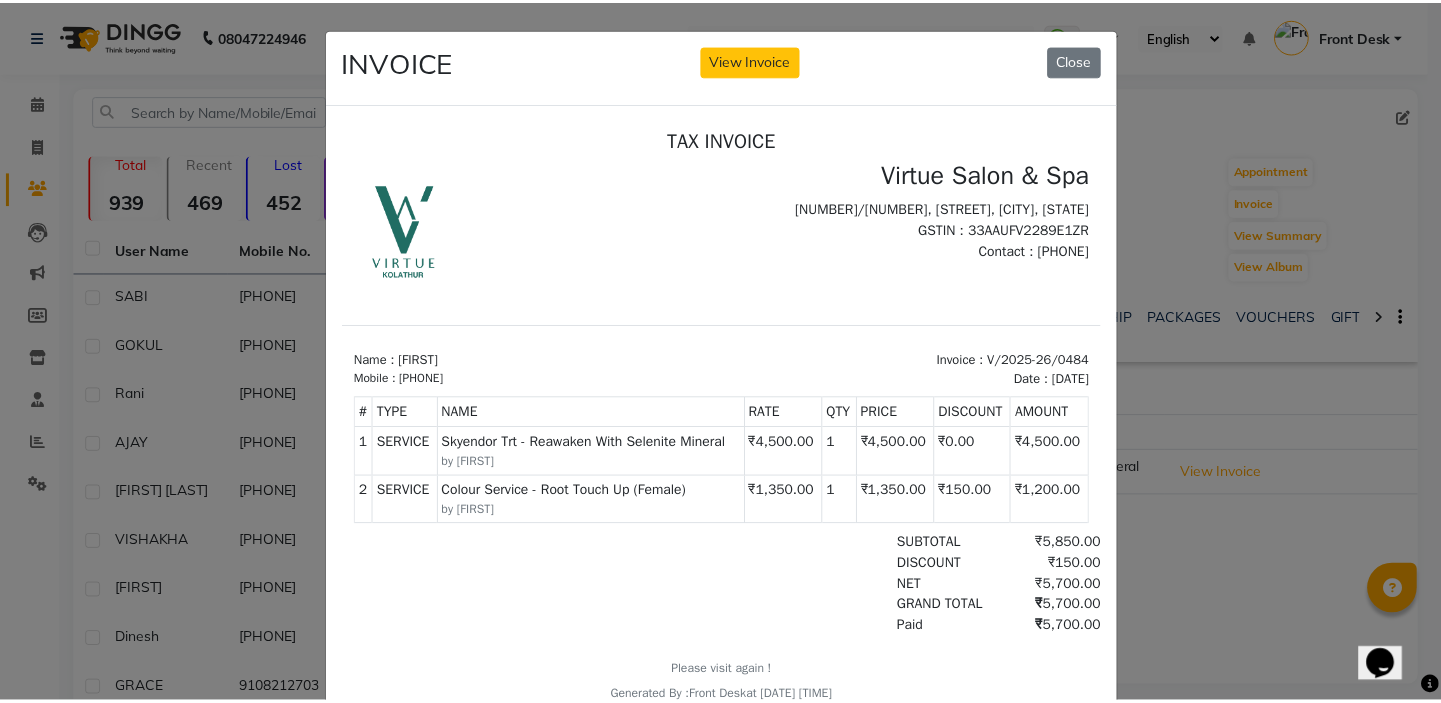 scroll, scrollTop: 0, scrollLeft: 0, axis: both 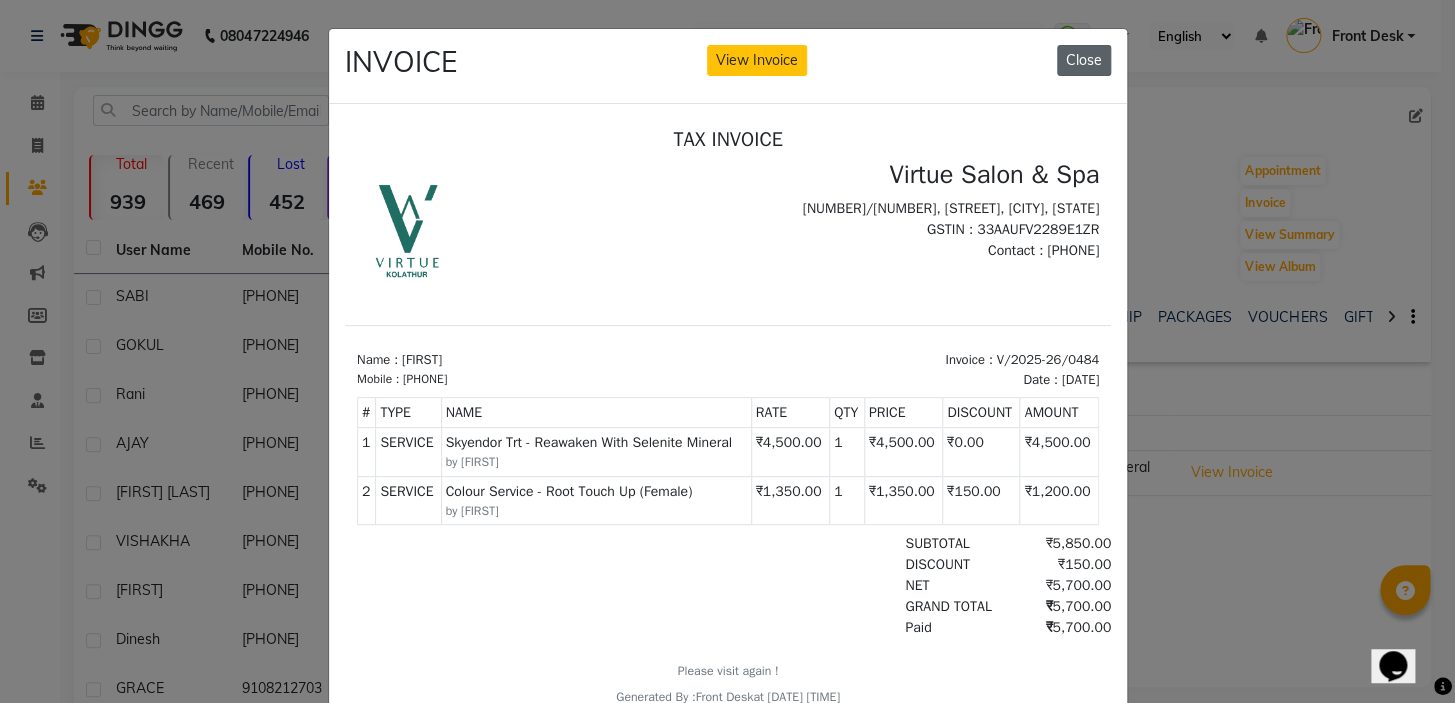 click on "Close" 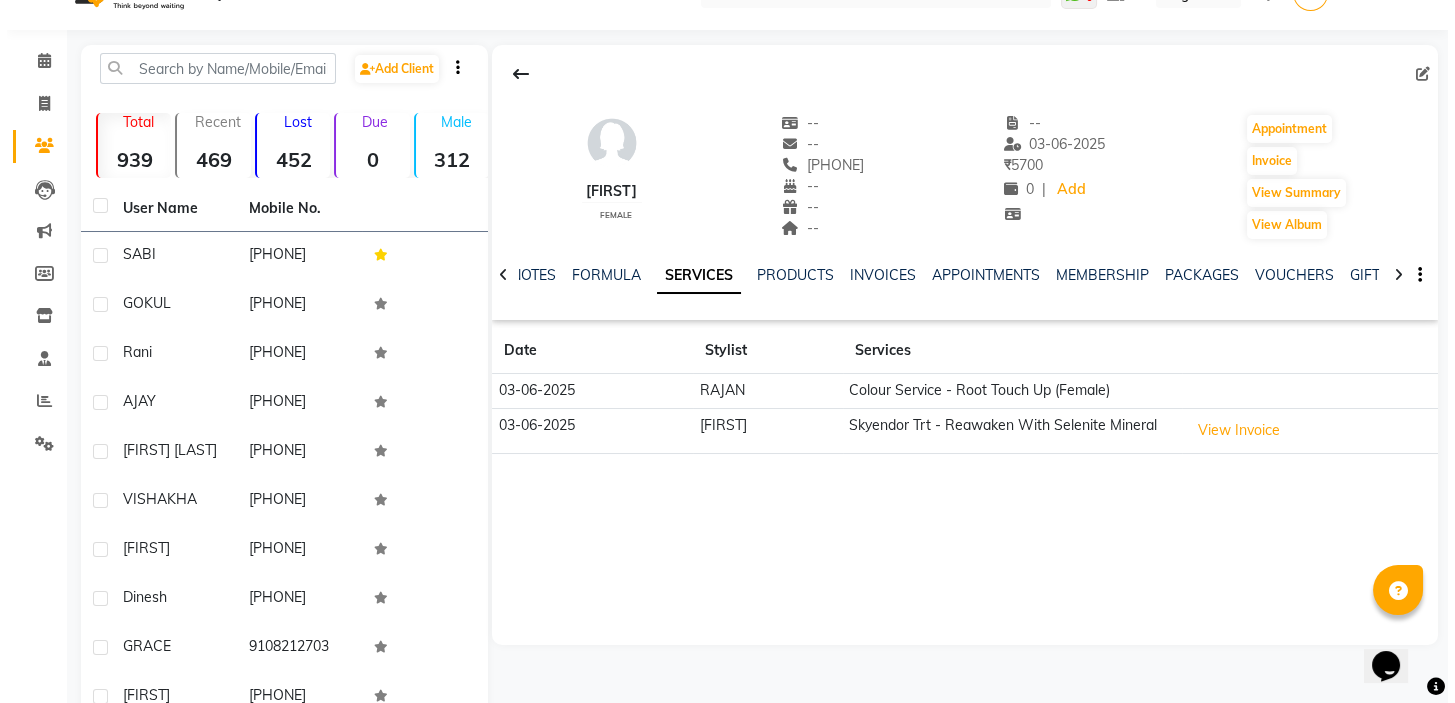 scroll, scrollTop: 0, scrollLeft: 0, axis: both 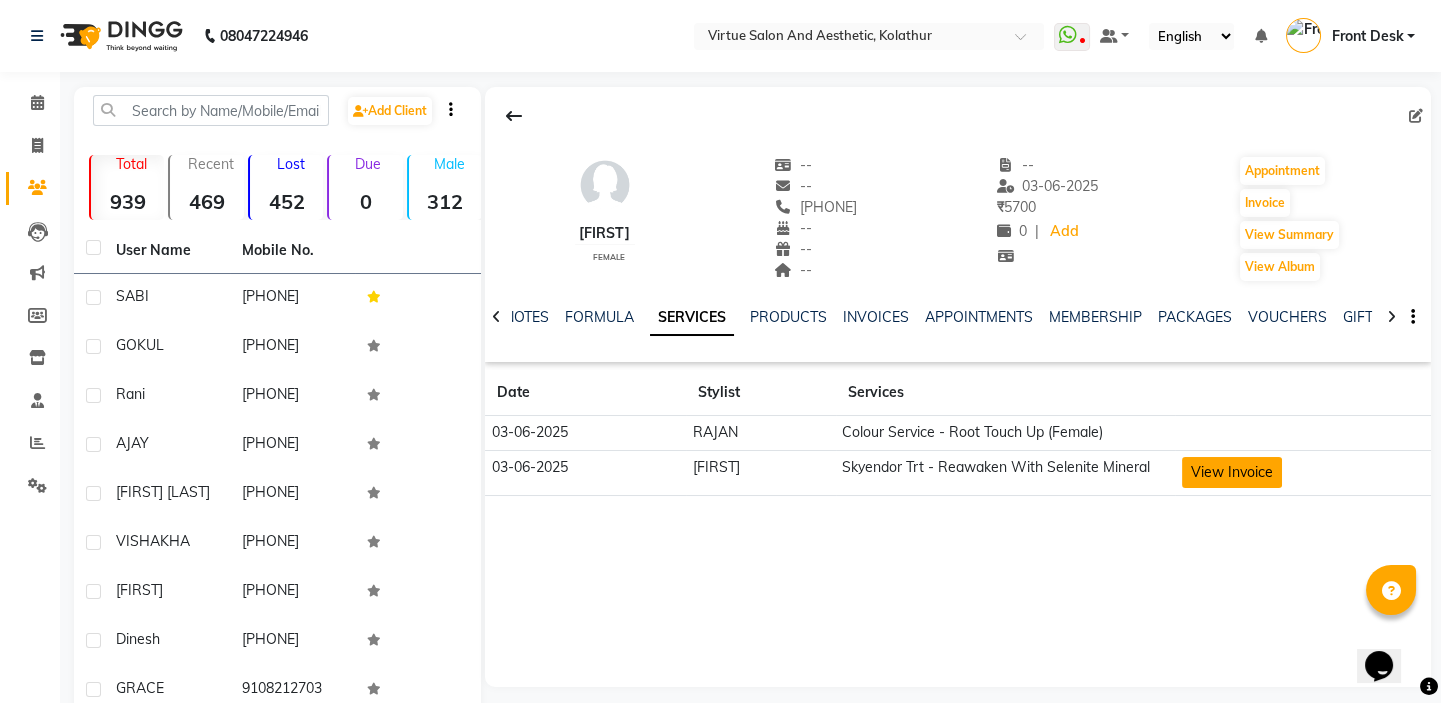 click on "View Invoice" 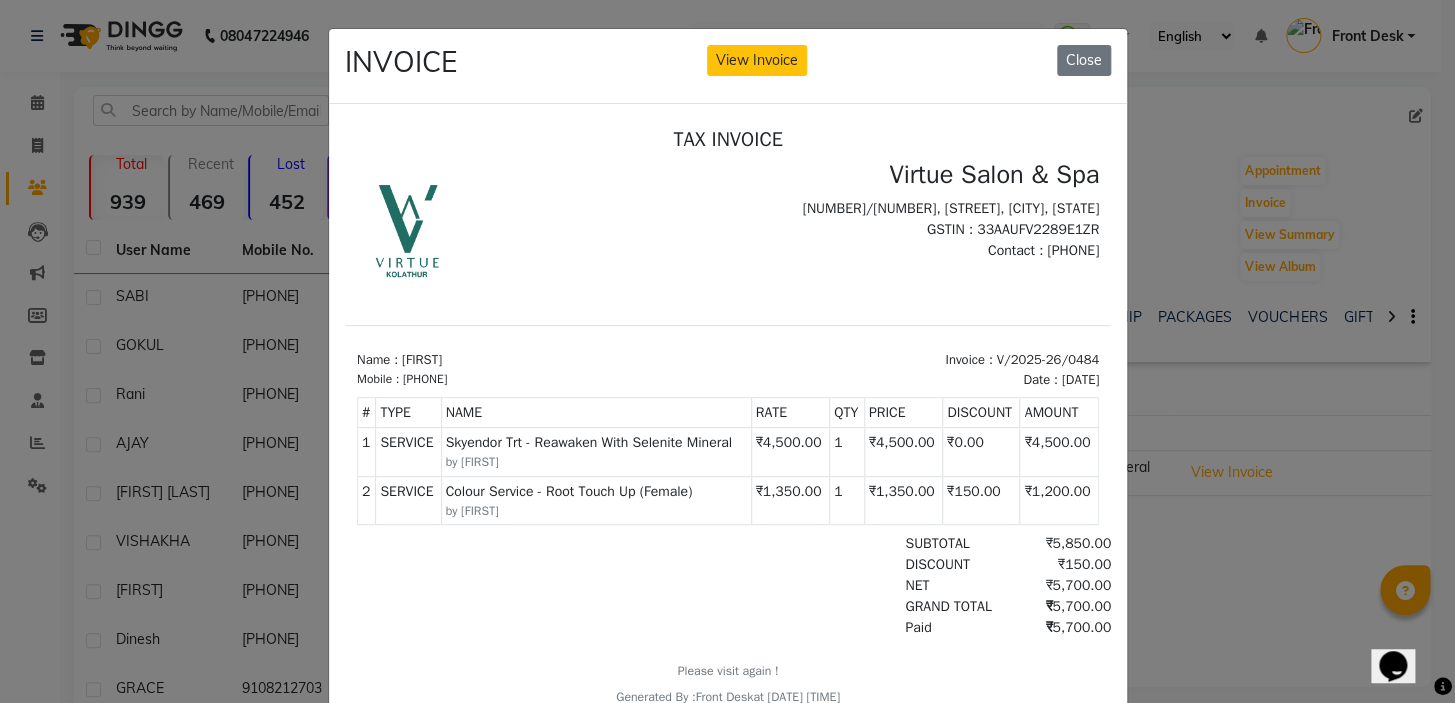 scroll, scrollTop: 0, scrollLeft: 0, axis: both 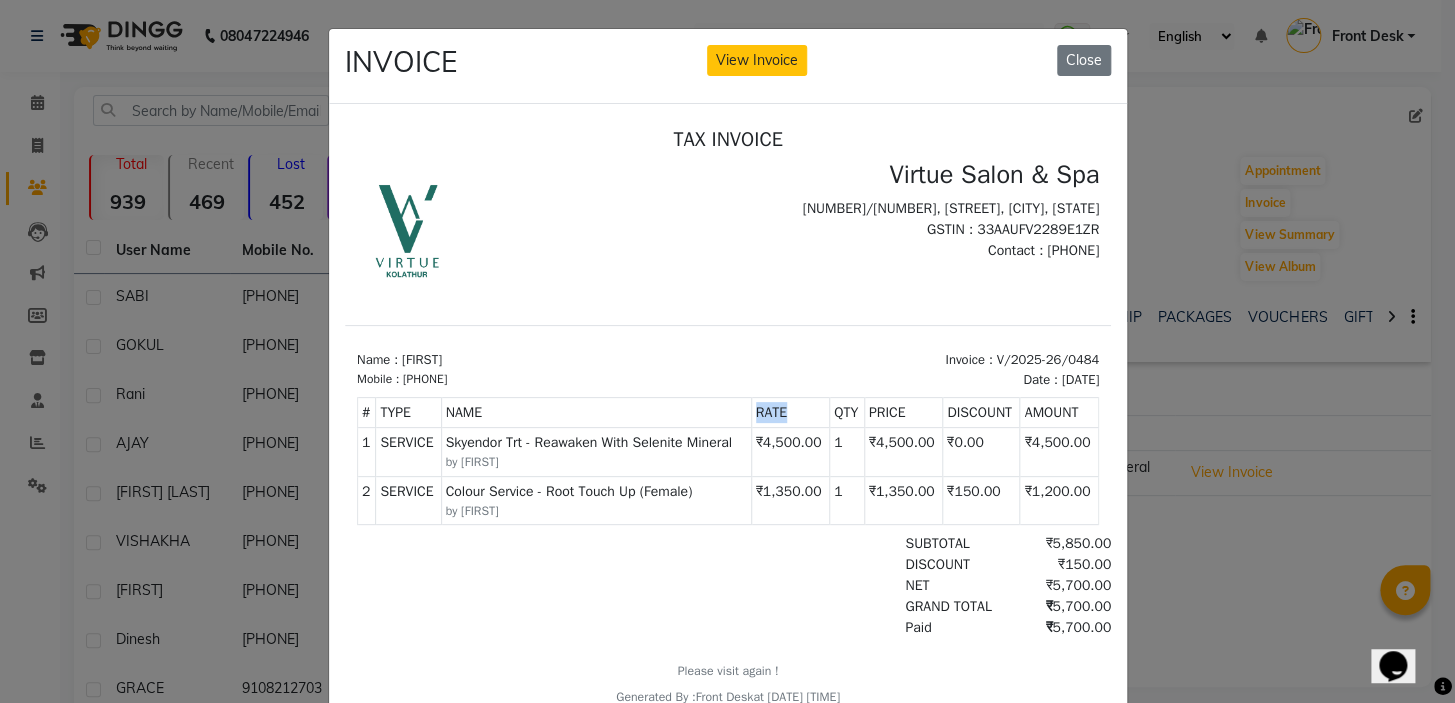 drag, startPoint x: 745, startPoint y: 414, endPoint x: 779, endPoint y: 423, distance: 35.17101 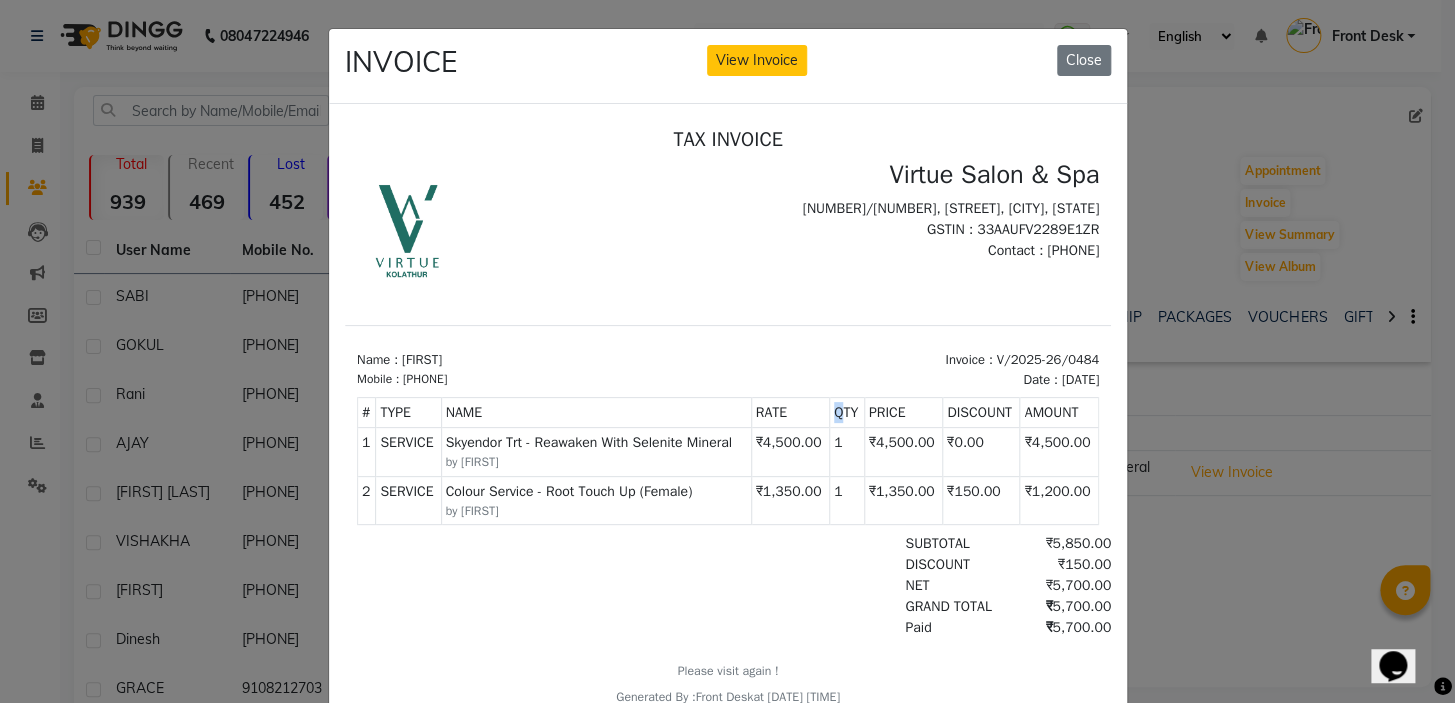 drag, startPoint x: 814, startPoint y: 410, endPoint x: 829, endPoint y: 413, distance: 15.297058 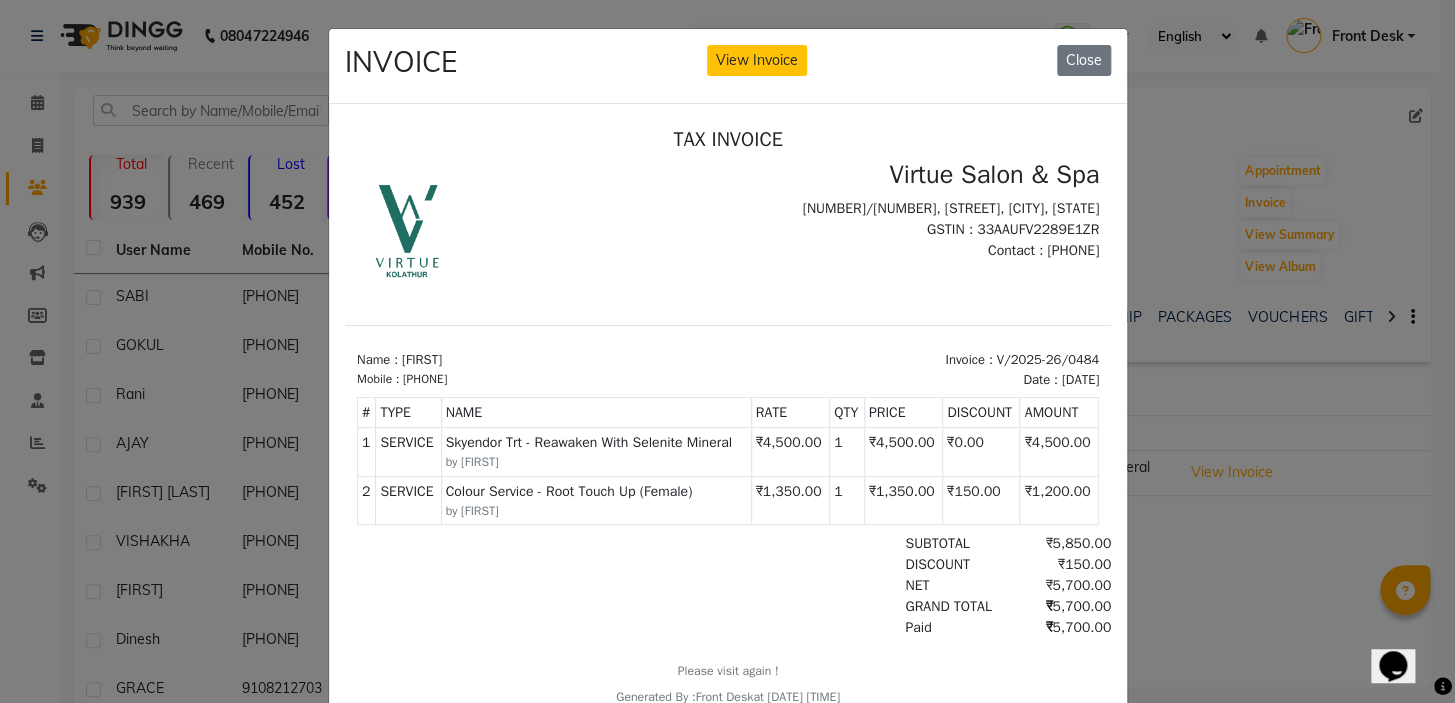 drag, startPoint x: 846, startPoint y: 386, endPoint x: 841, endPoint y: 396, distance: 11.18034 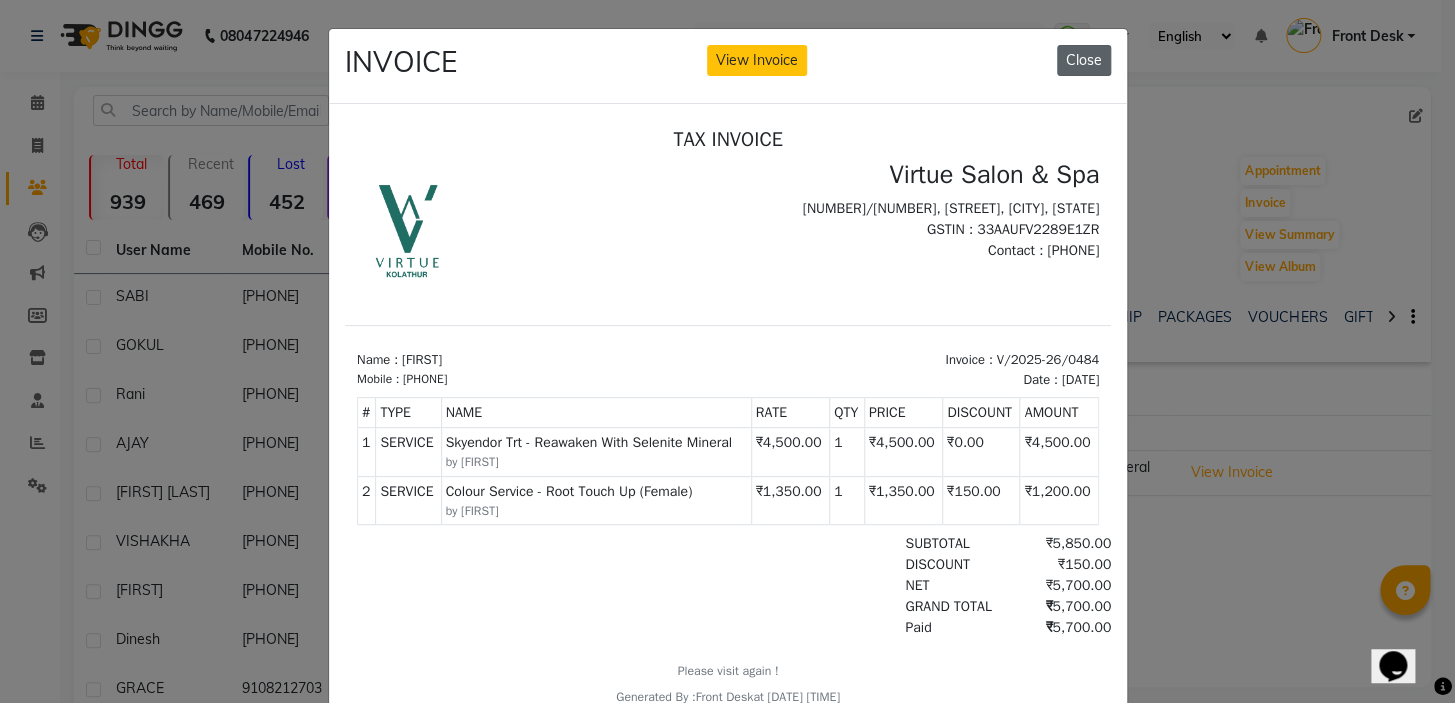 click on "Close" 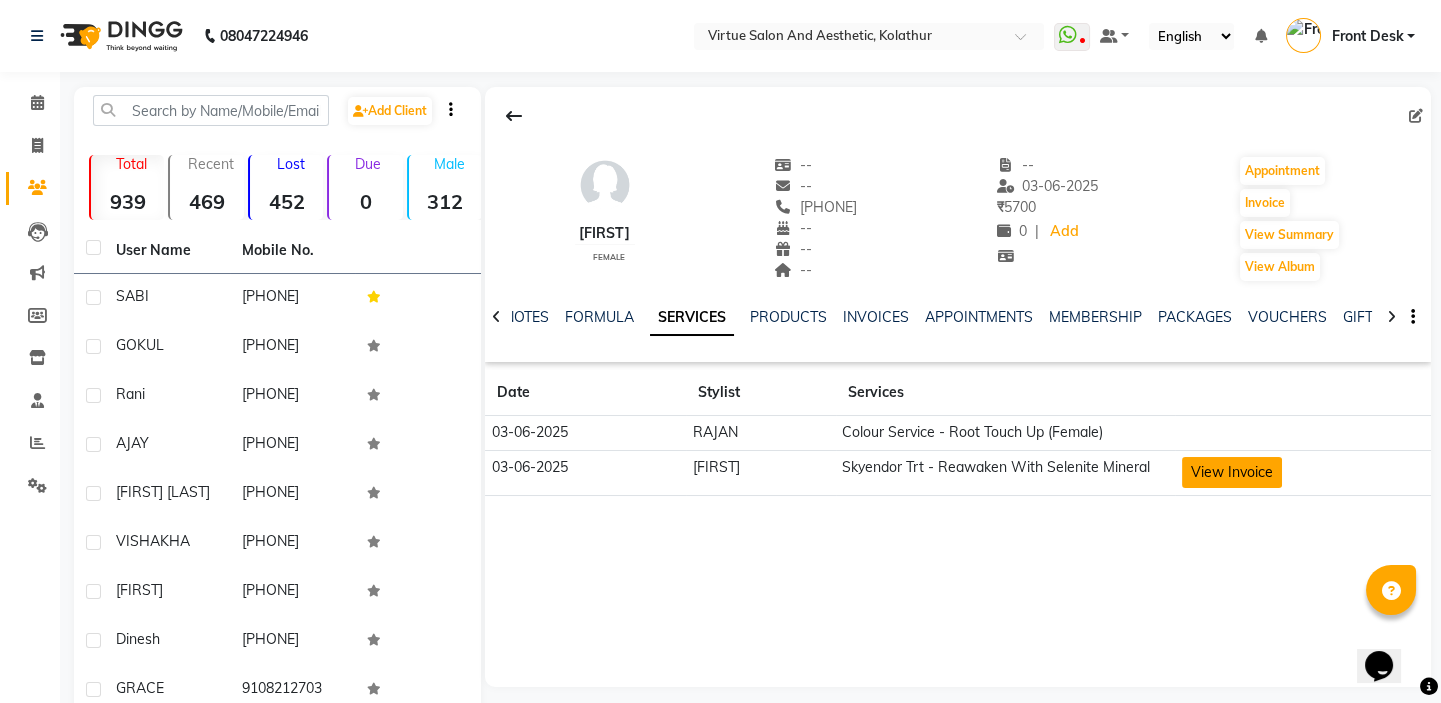 click on "View Invoice" 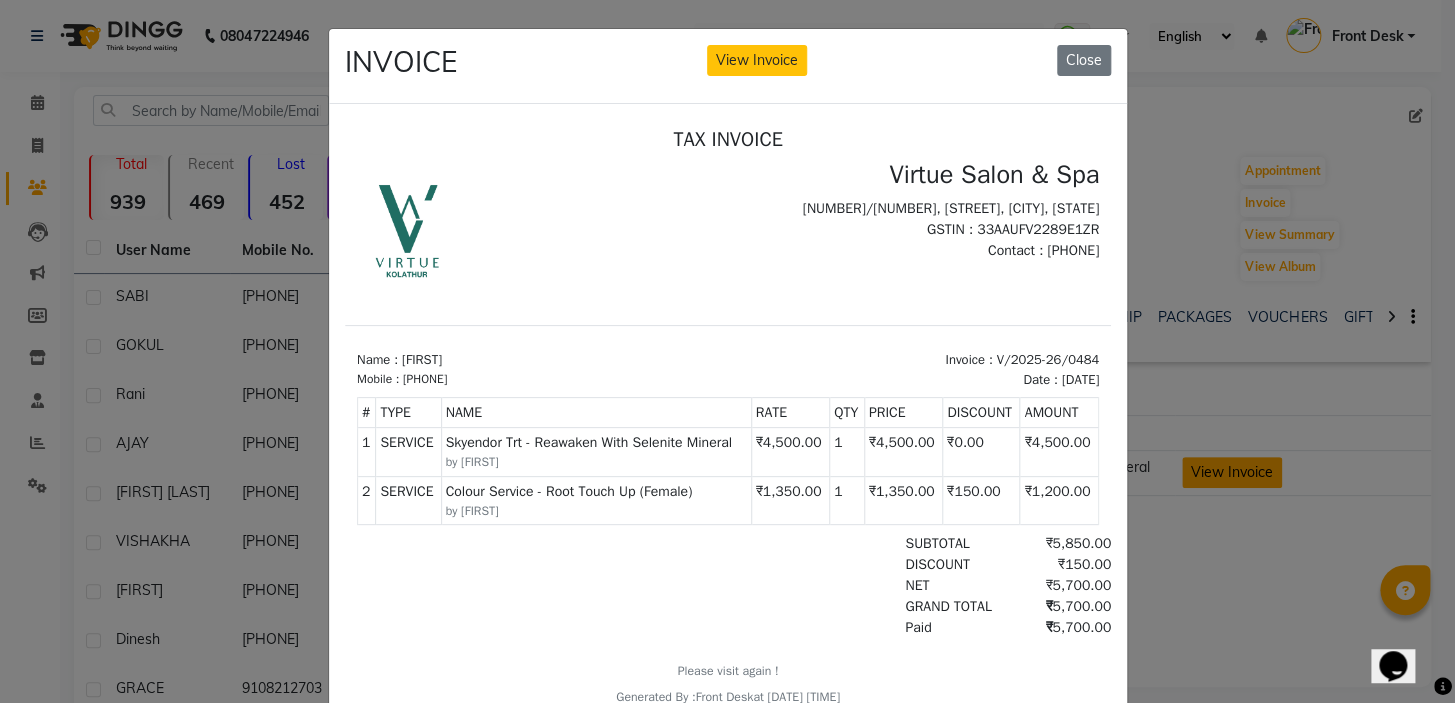 scroll, scrollTop: 0, scrollLeft: 0, axis: both 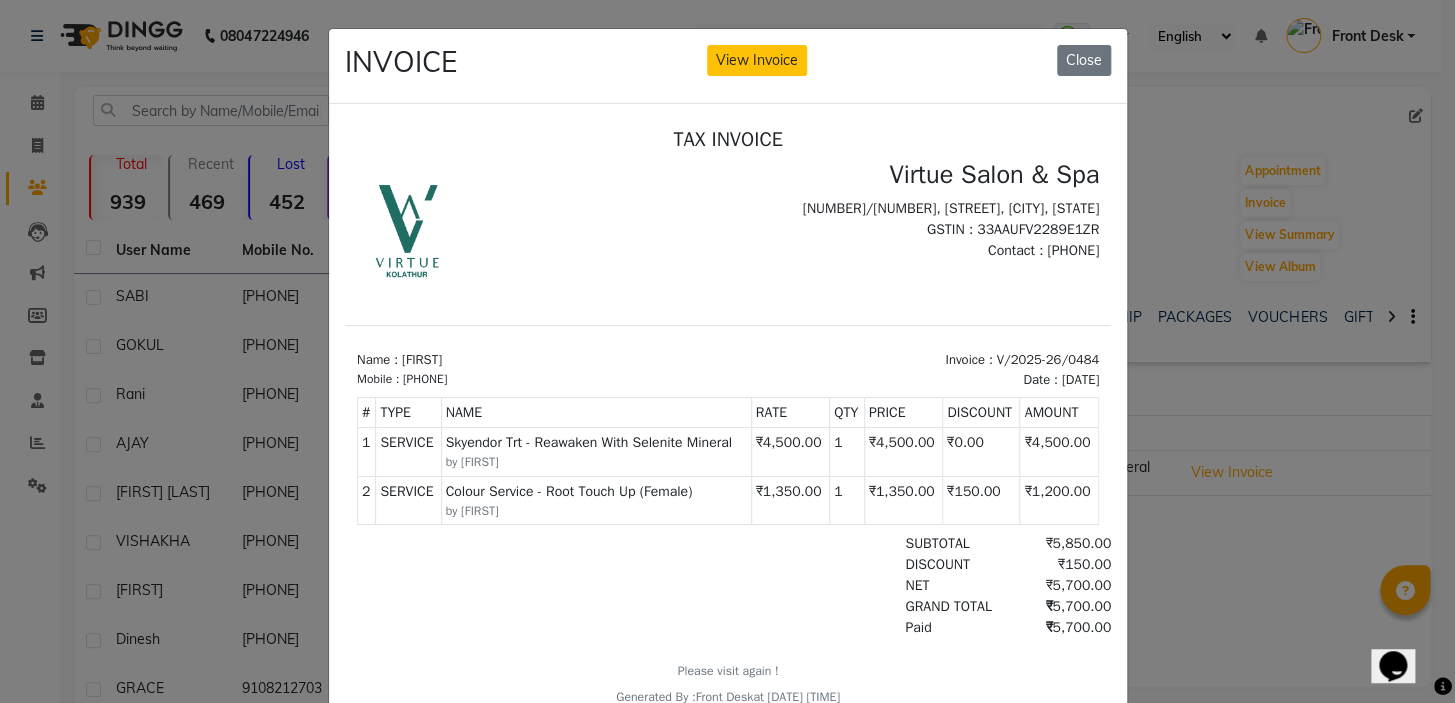 drag, startPoint x: 856, startPoint y: 442, endPoint x: 874, endPoint y: 445, distance: 18.248287 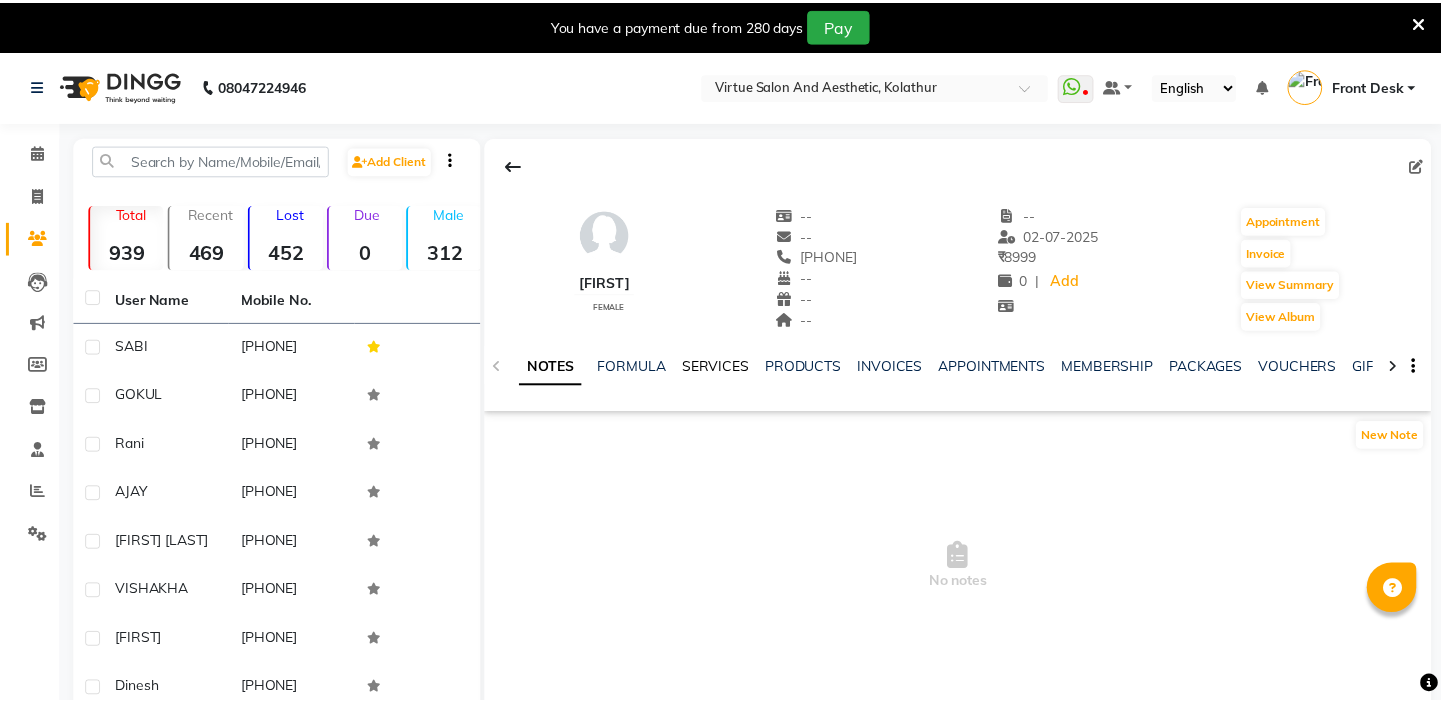 scroll, scrollTop: 0, scrollLeft: 0, axis: both 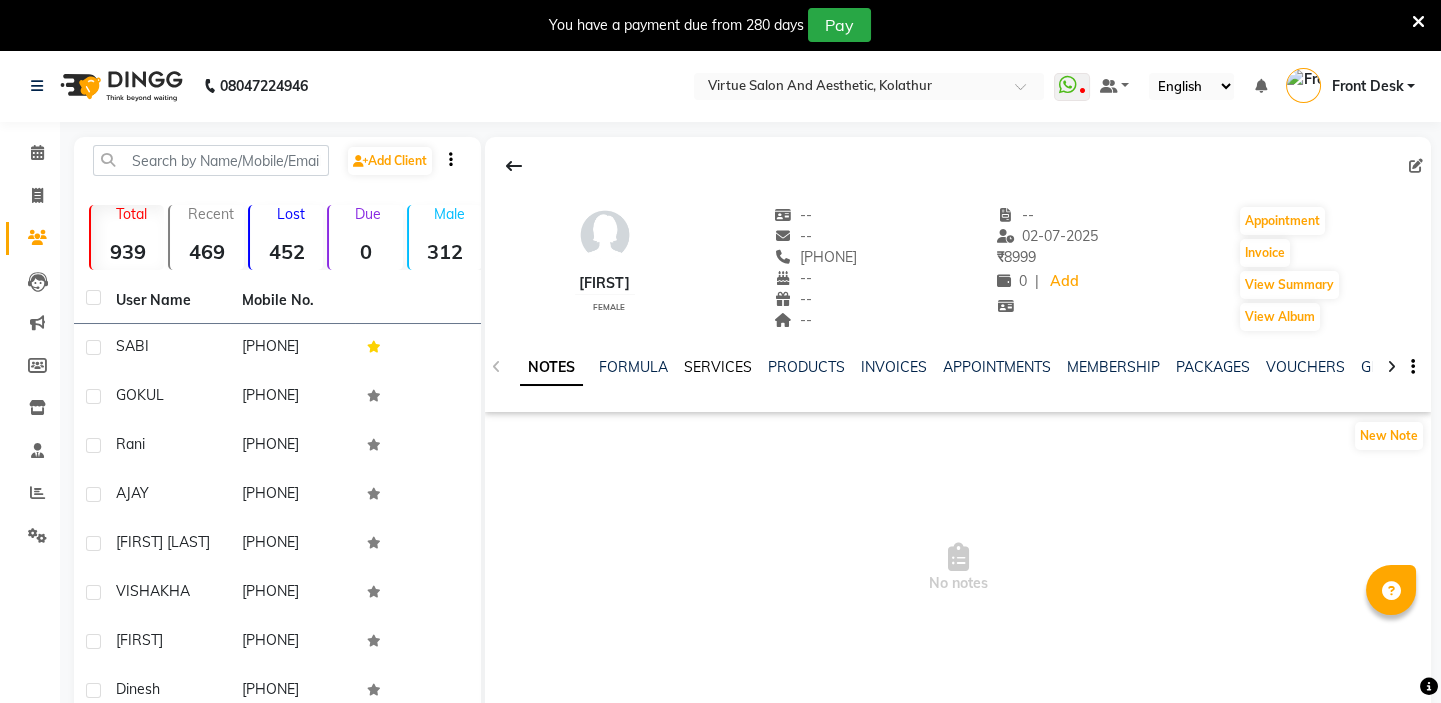 click on "SERVICES" 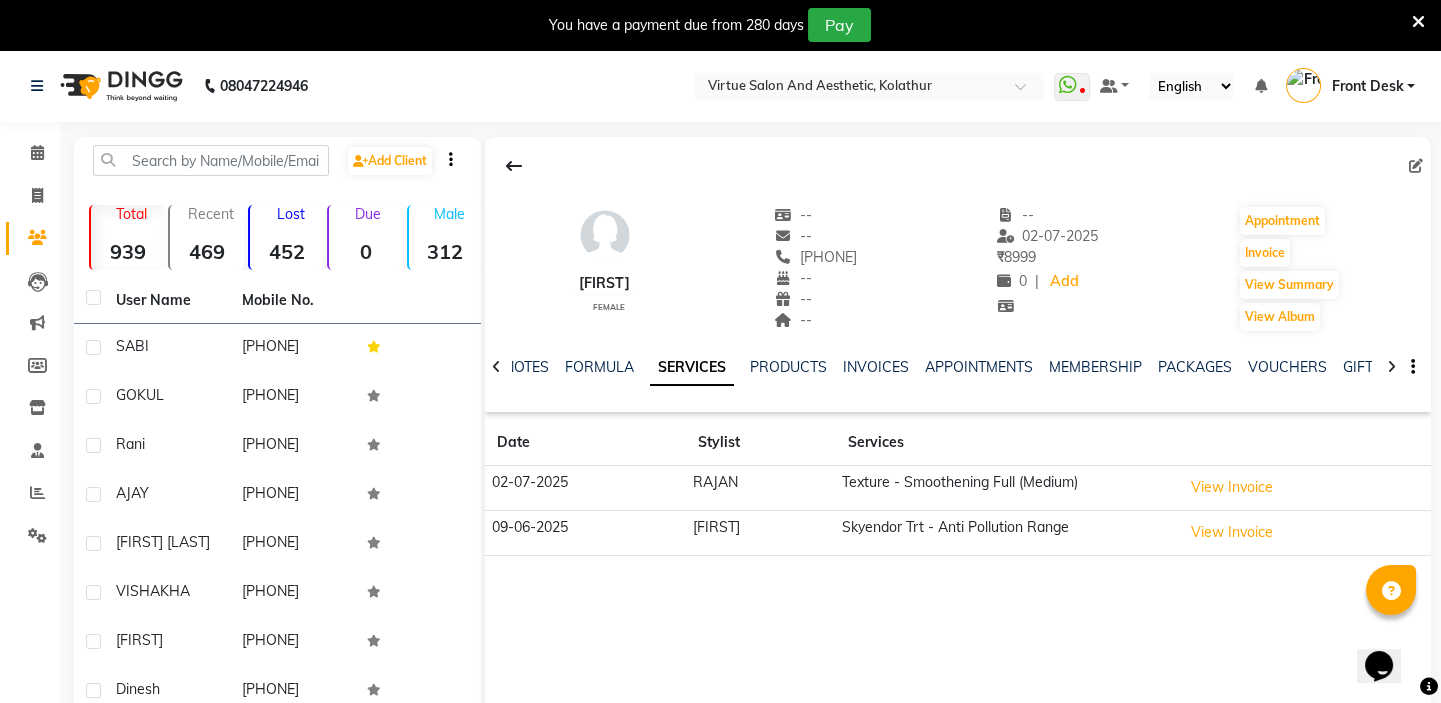 scroll, scrollTop: 0, scrollLeft: 0, axis: both 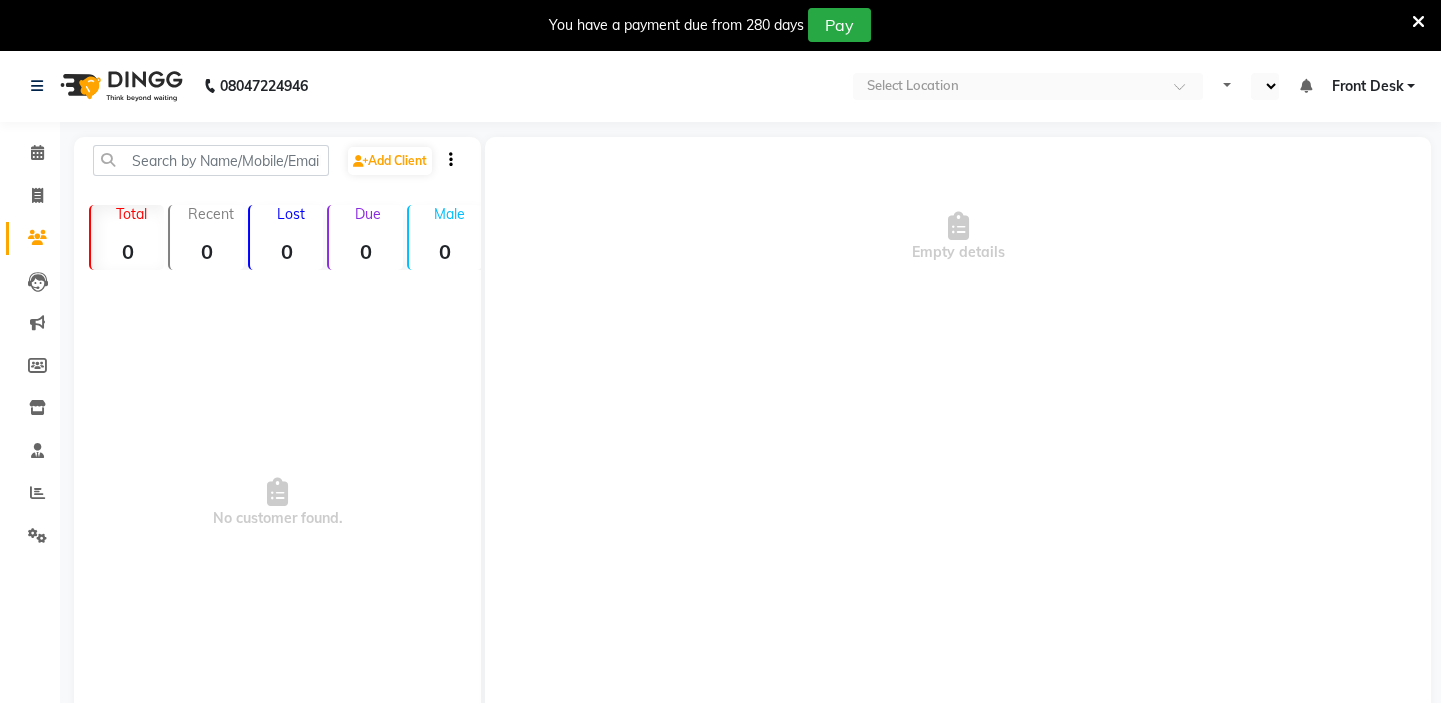 select on "en" 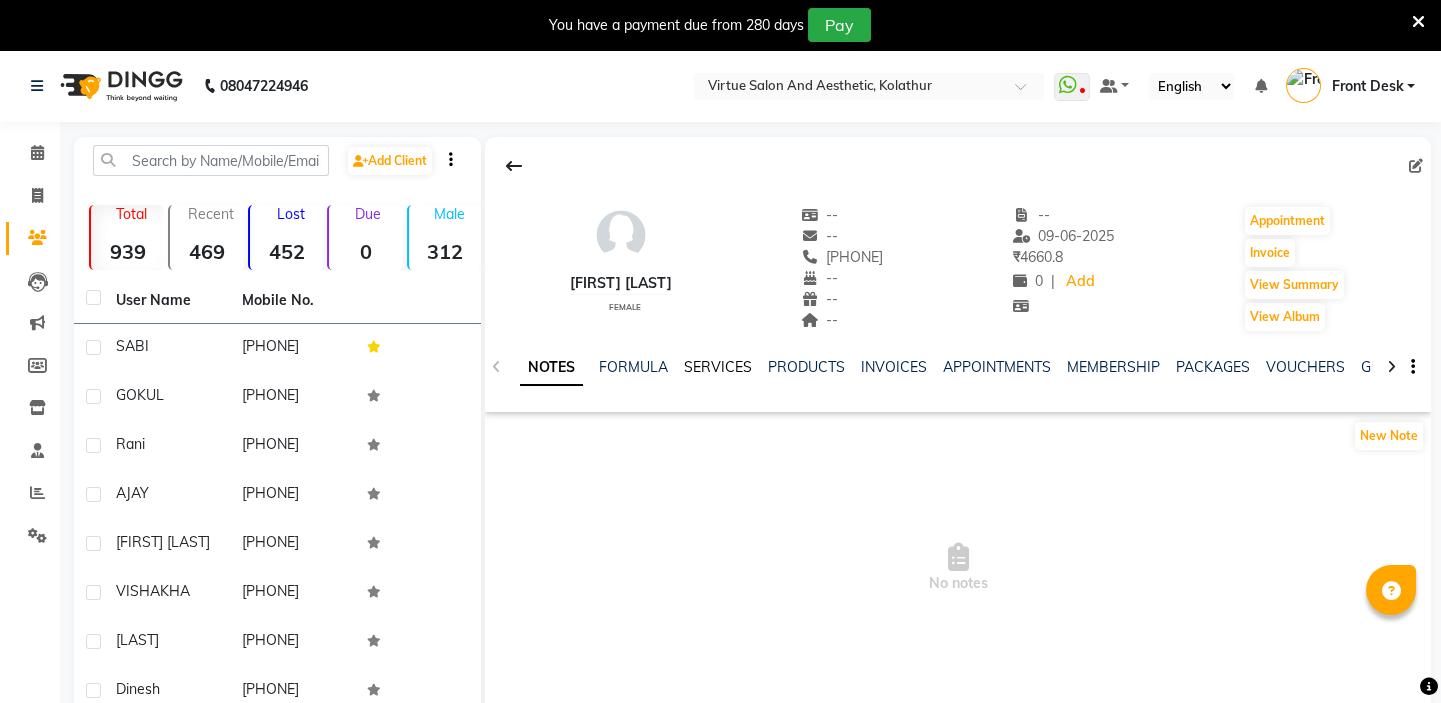 click on "SERVICES" 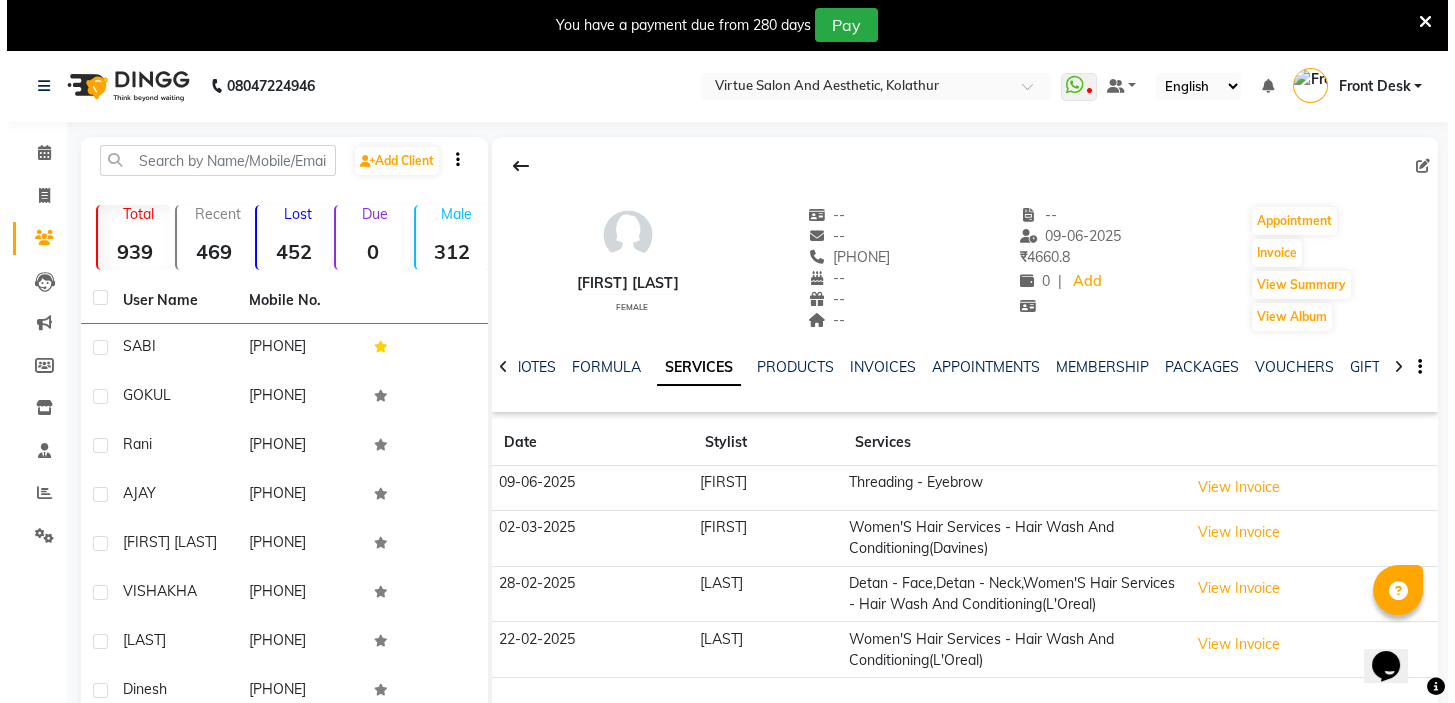 scroll, scrollTop: 0, scrollLeft: 0, axis: both 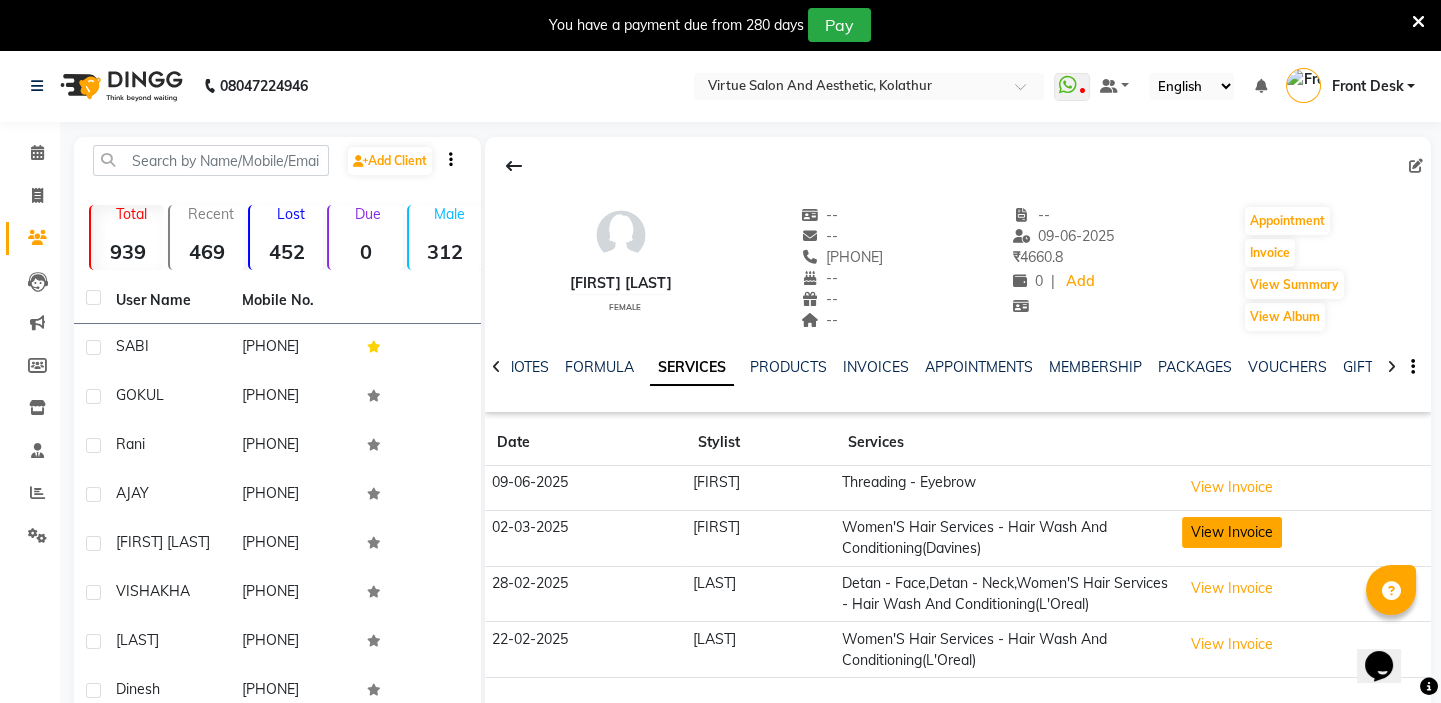 click on "View Invoice" 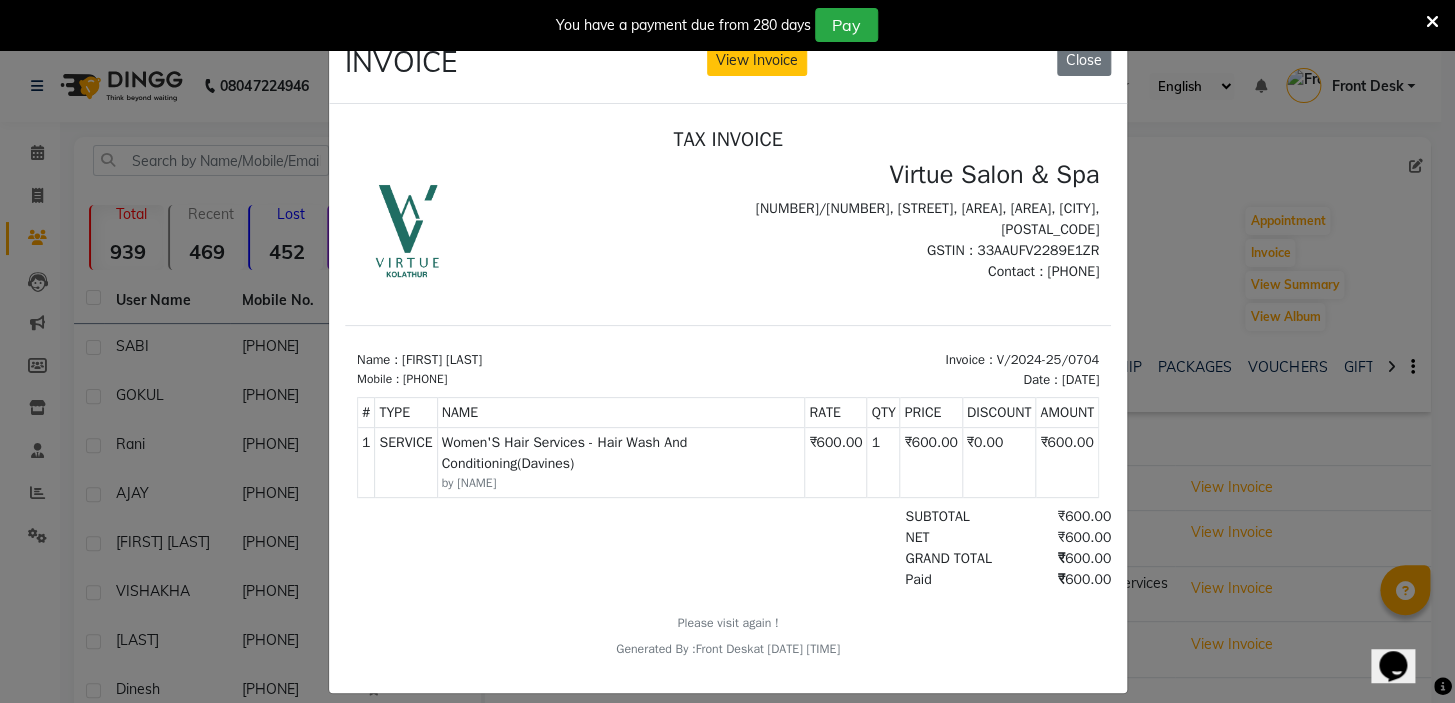 scroll, scrollTop: 0, scrollLeft: 0, axis: both 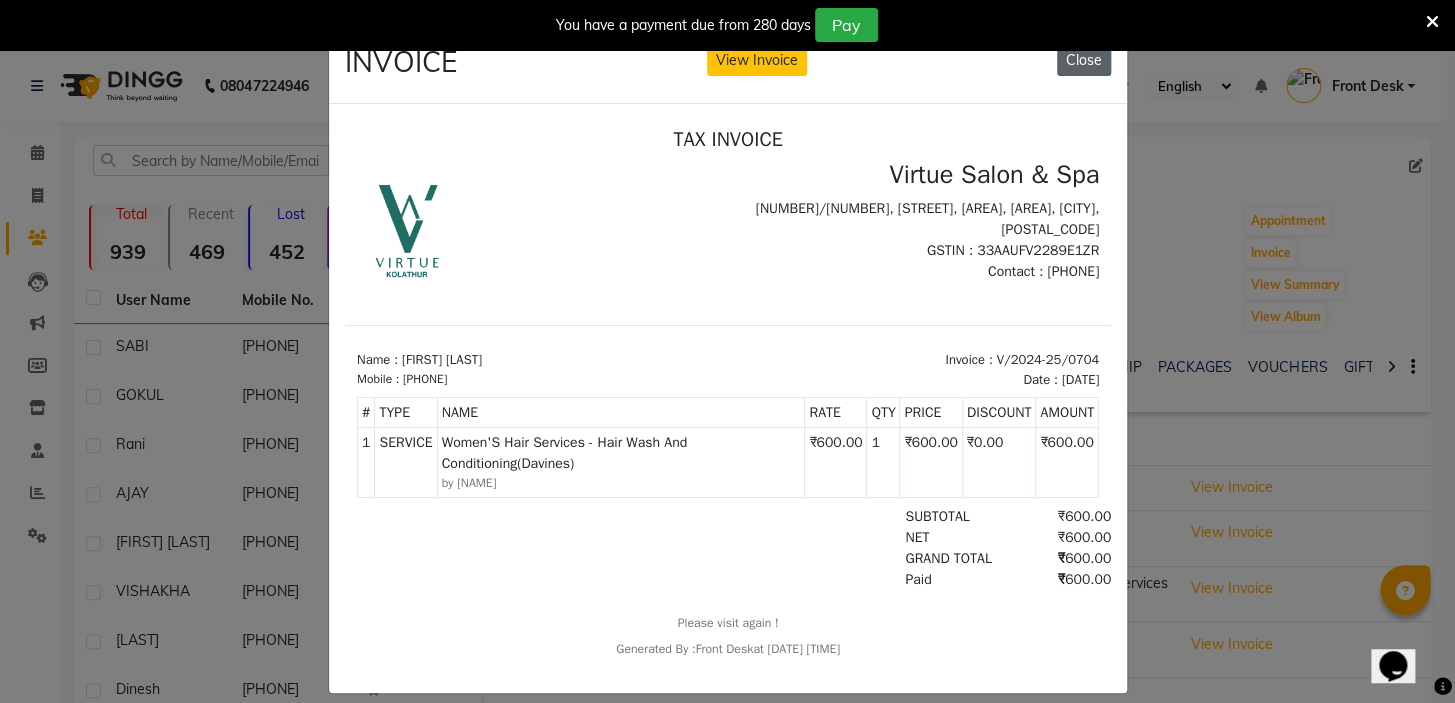 click on "Close" 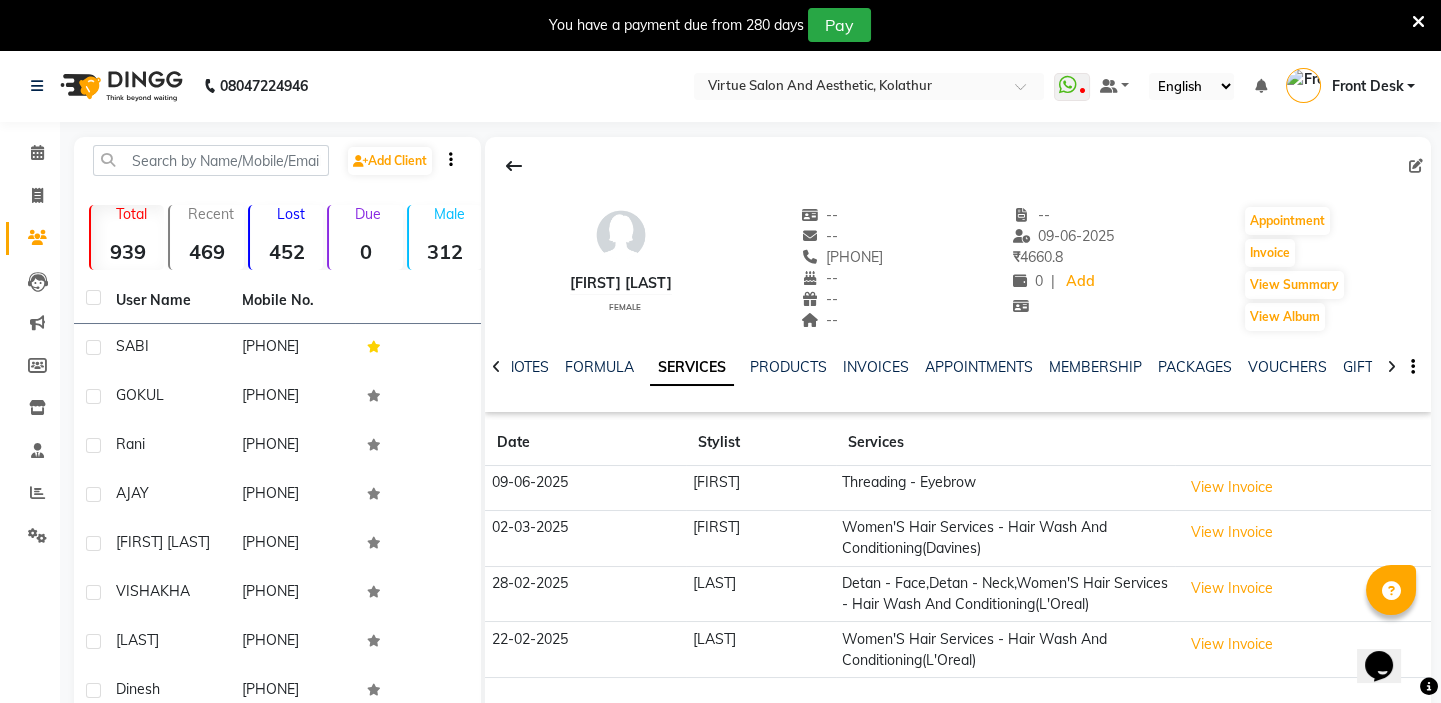 type 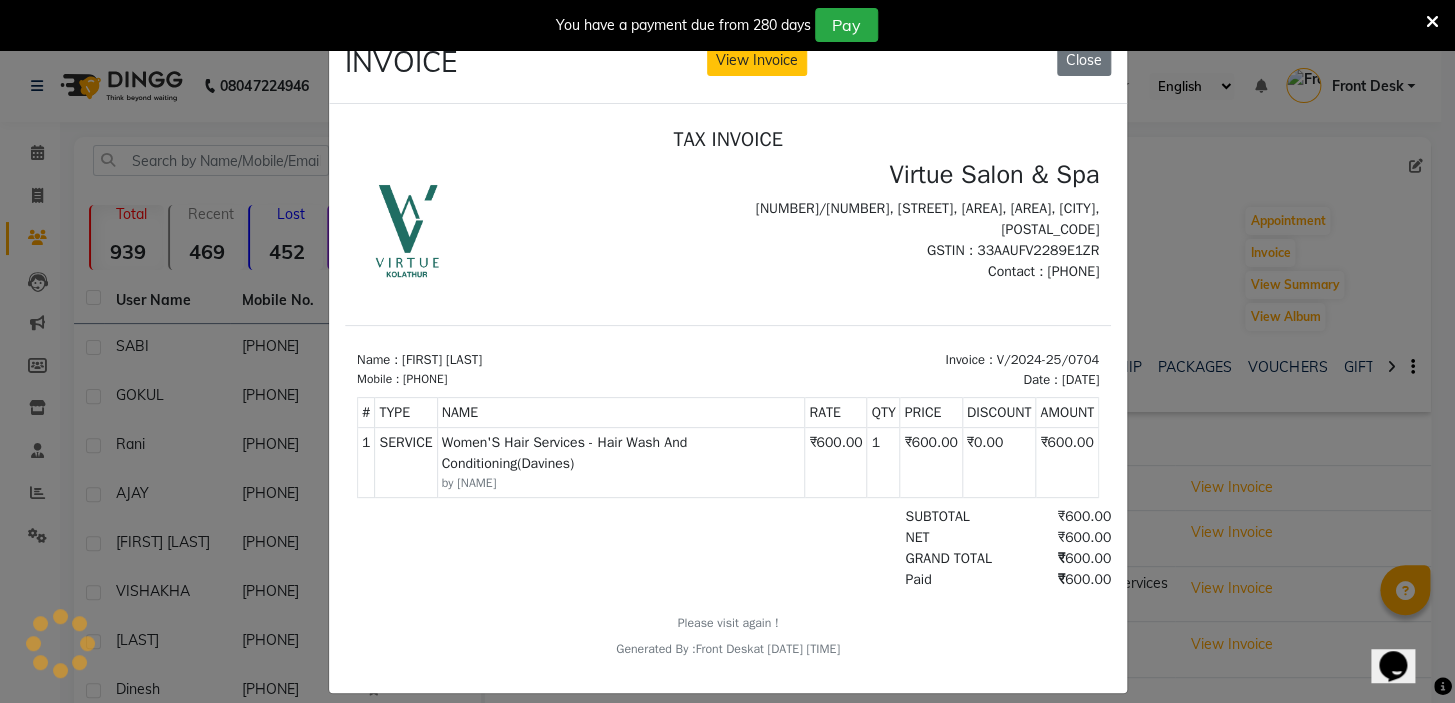 scroll, scrollTop: 0, scrollLeft: 0, axis: both 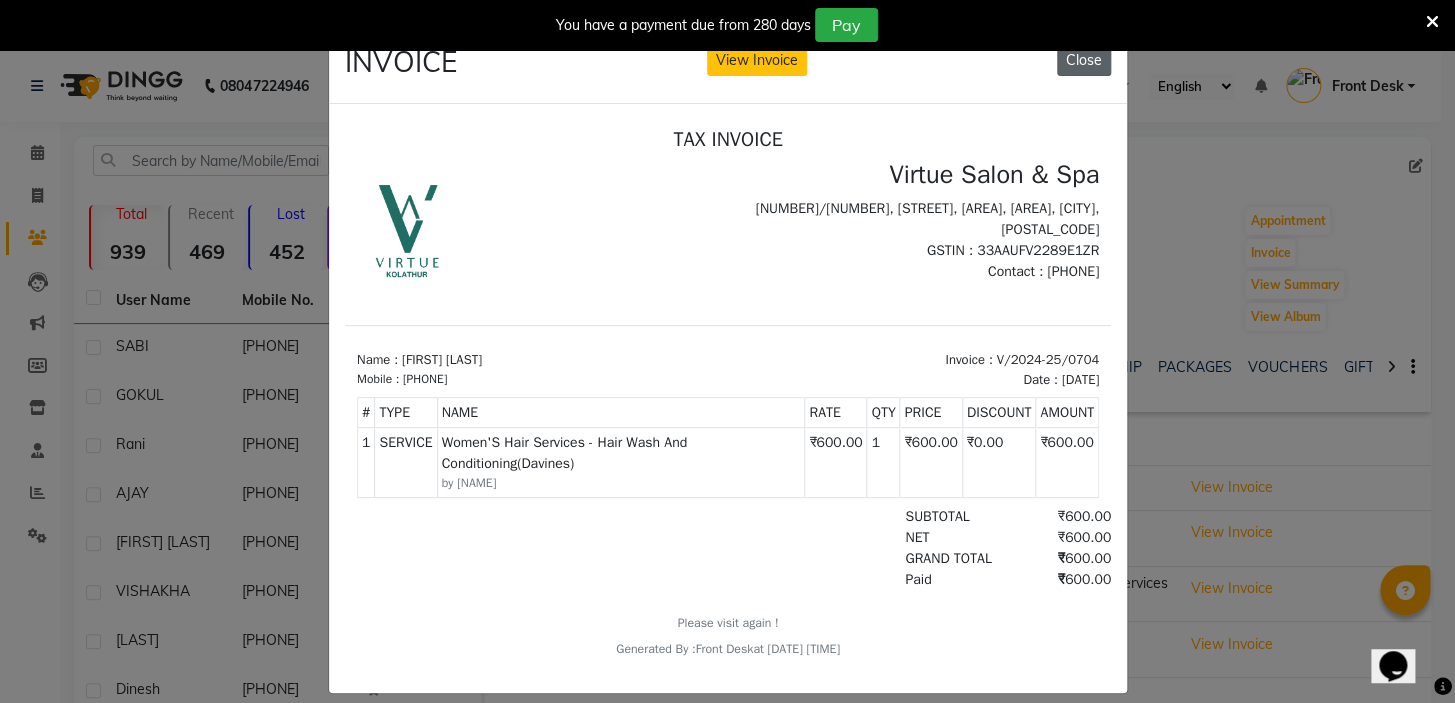 click on "Close" 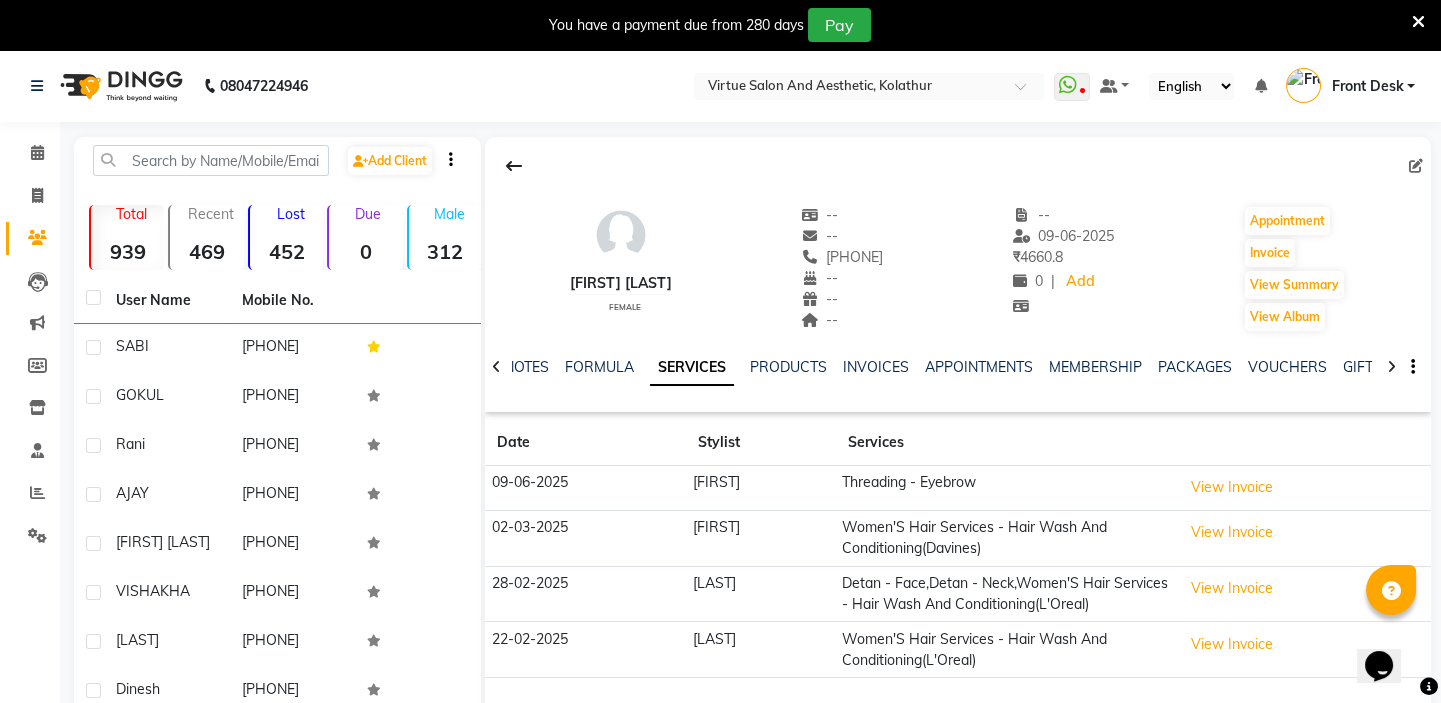 click at bounding box center (1418, 22) 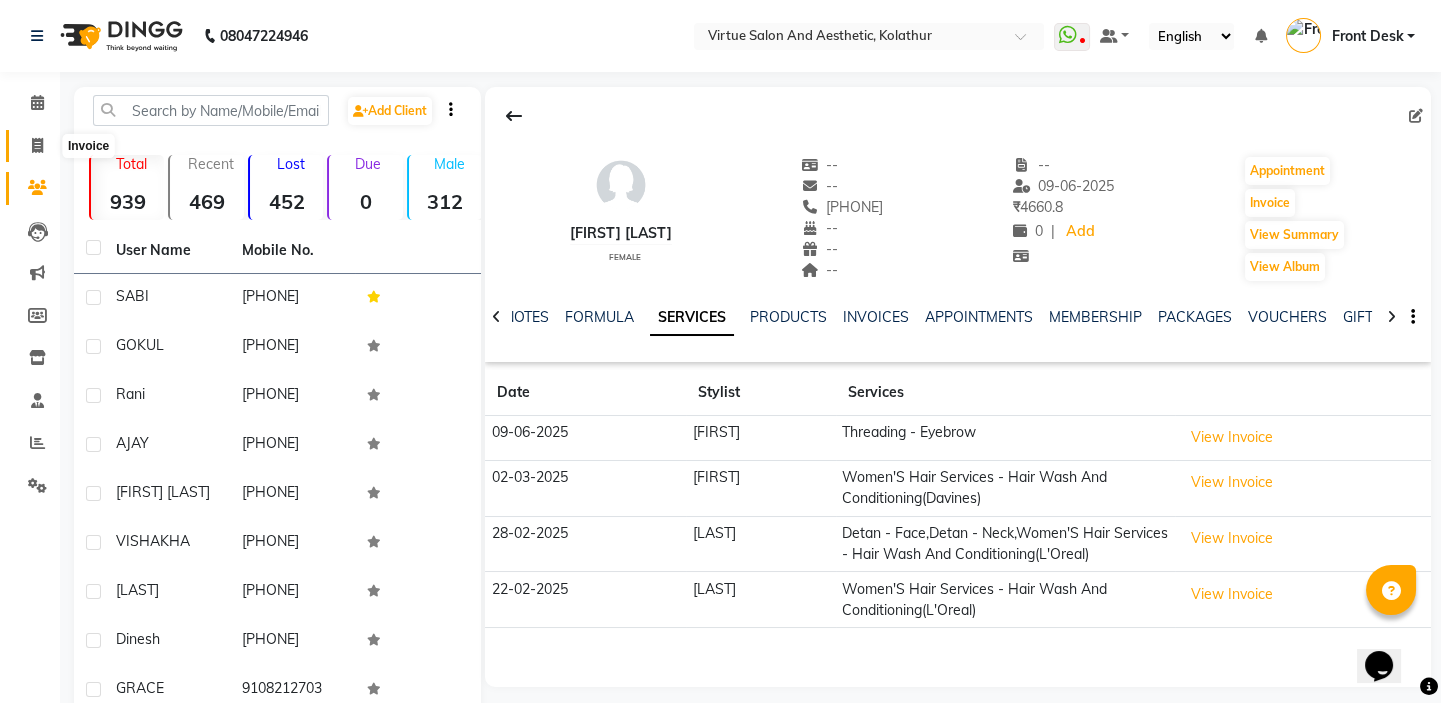 drag, startPoint x: 40, startPoint y: 149, endPoint x: 303, endPoint y: 0, distance: 302.27472 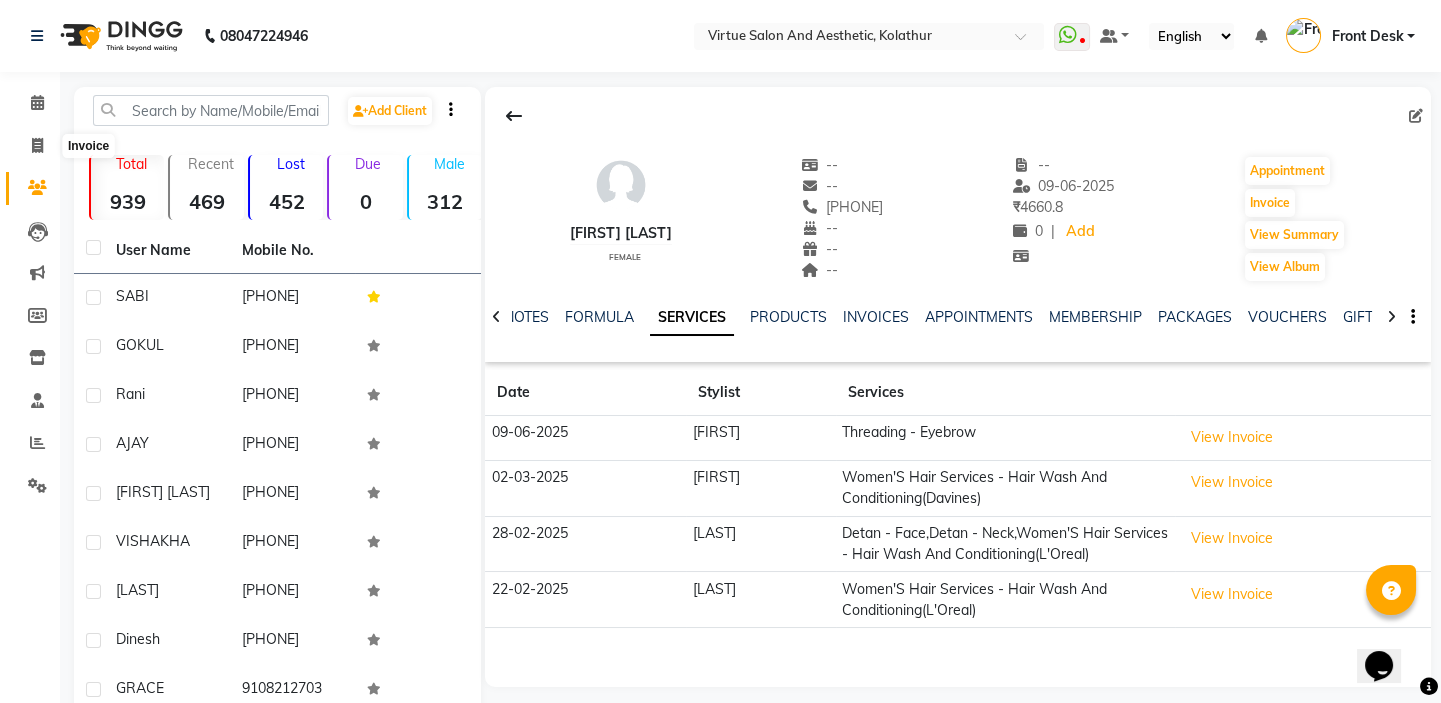 select on "service" 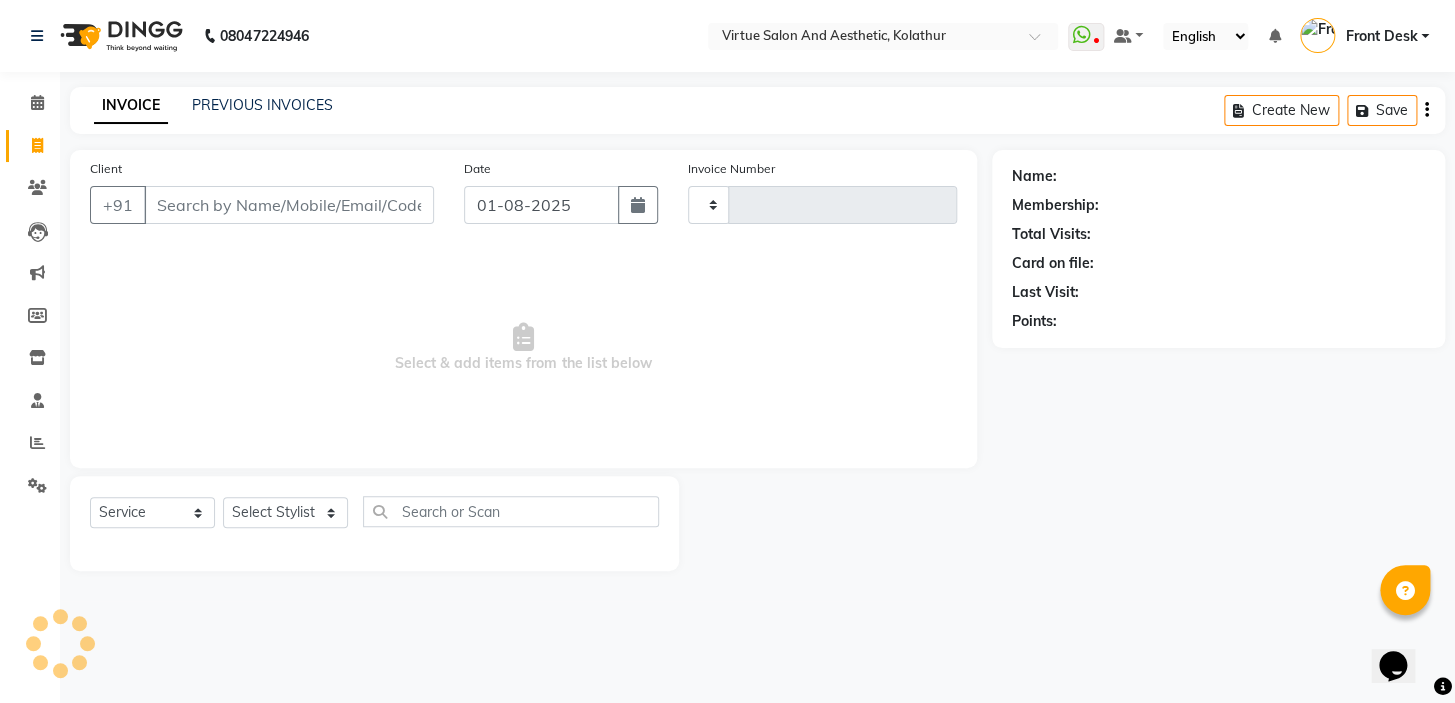 type on "0918" 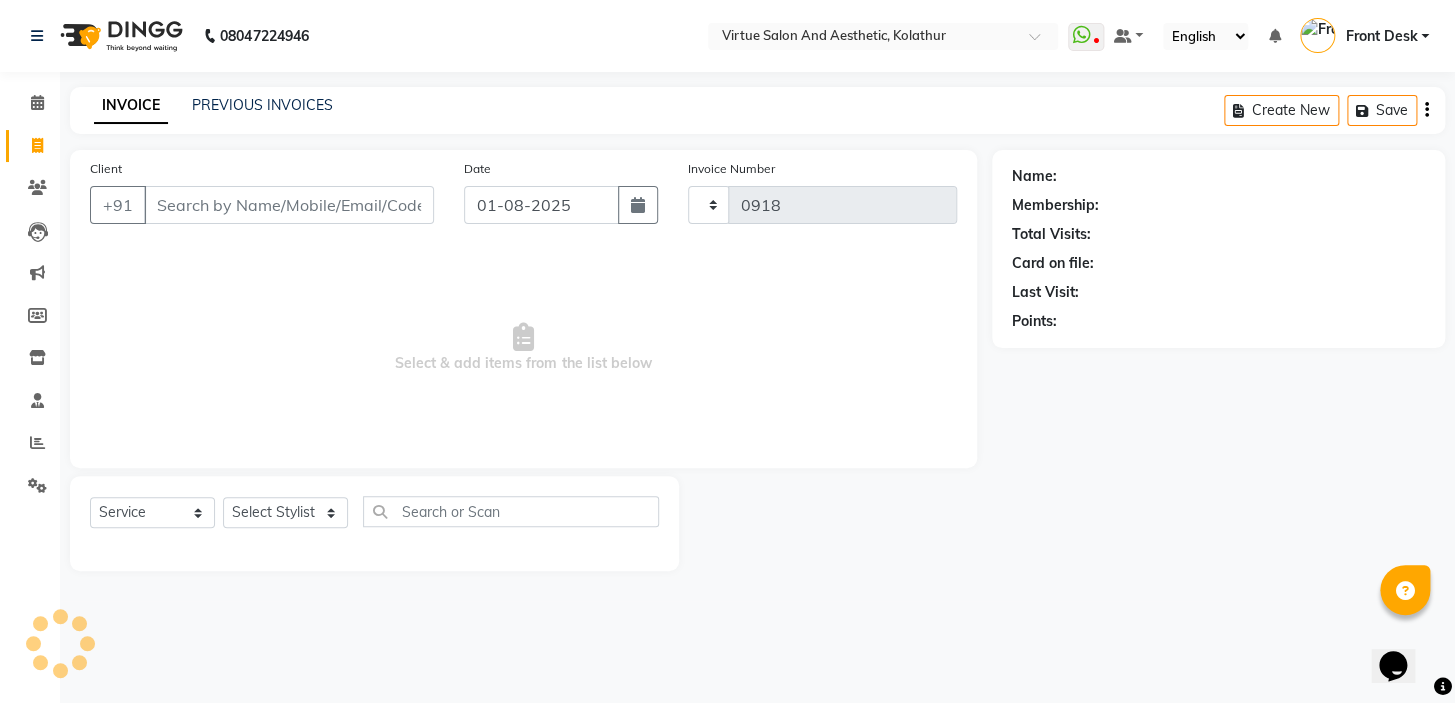 select on "7053" 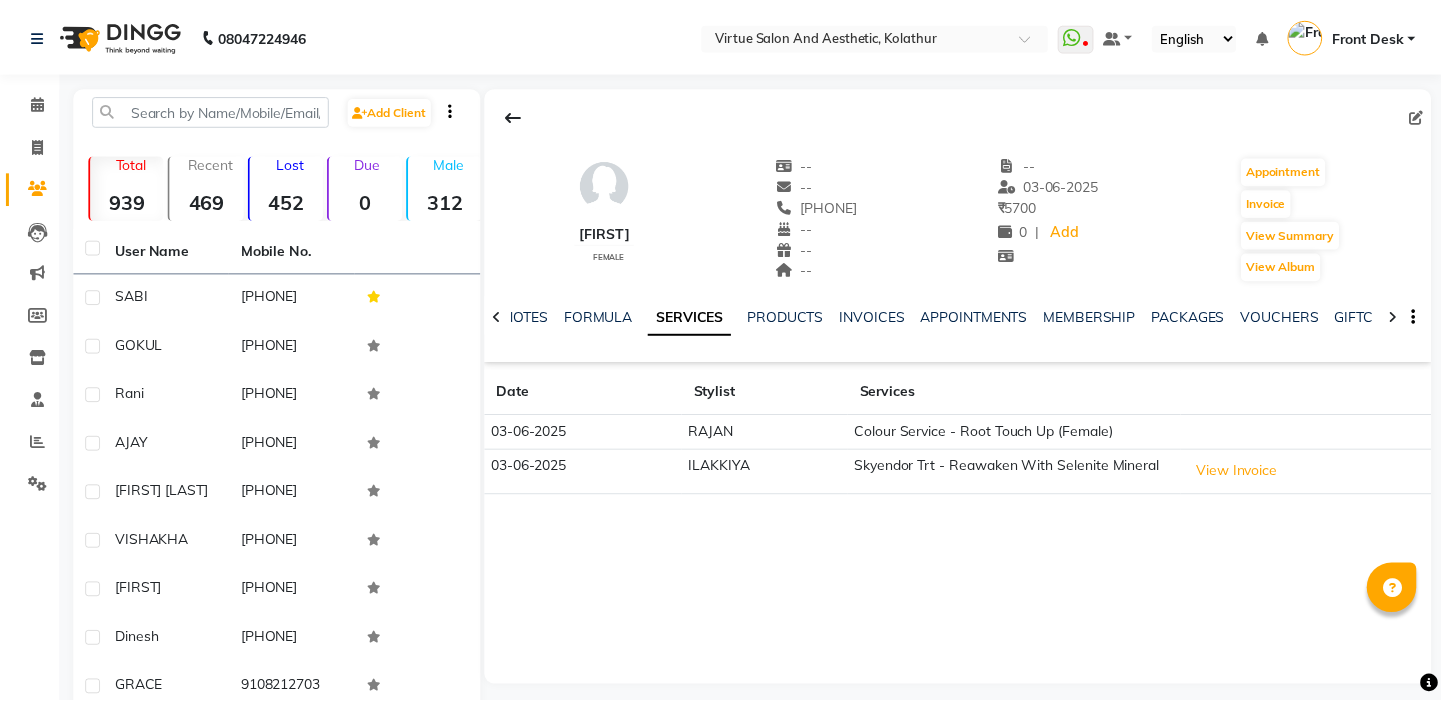 scroll, scrollTop: 0, scrollLeft: 0, axis: both 